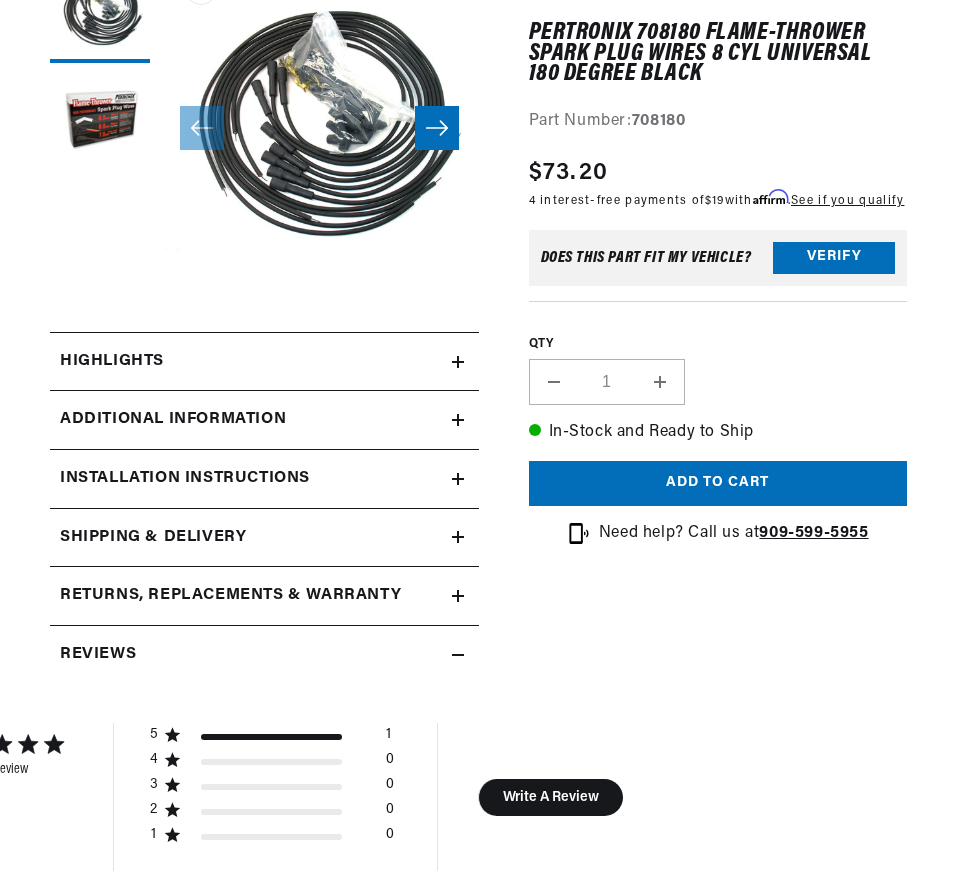 scroll, scrollTop: 300, scrollLeft: 0, axis: vertical 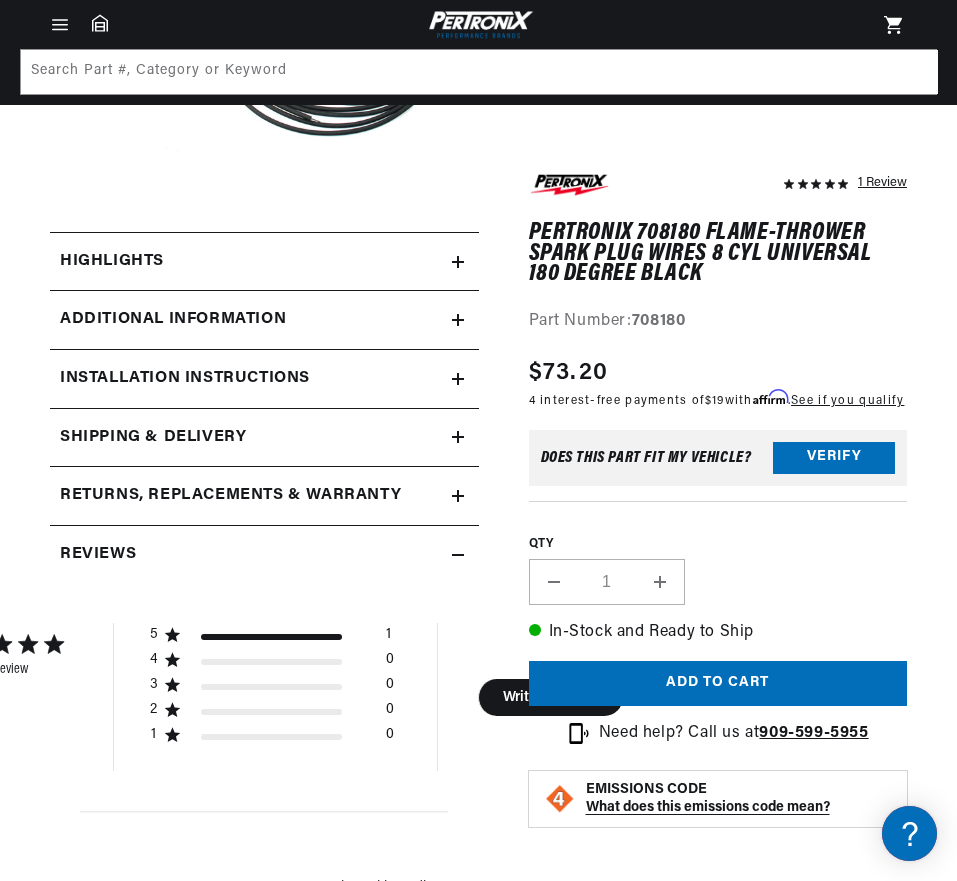 click 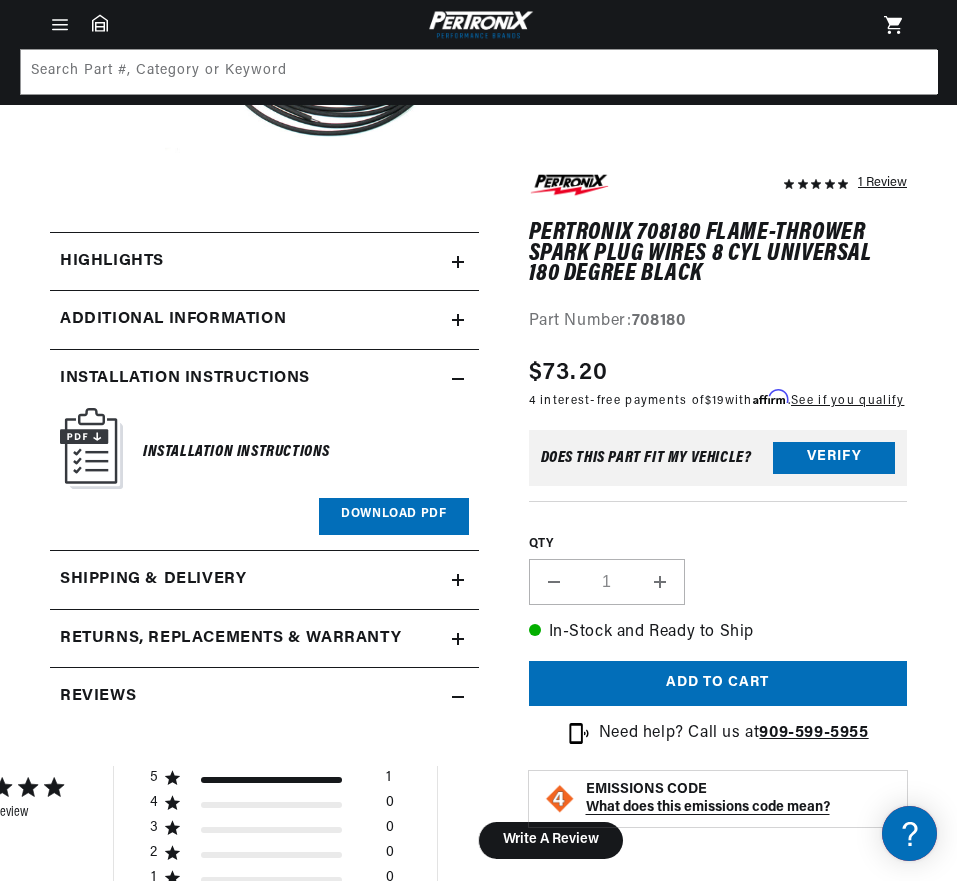click 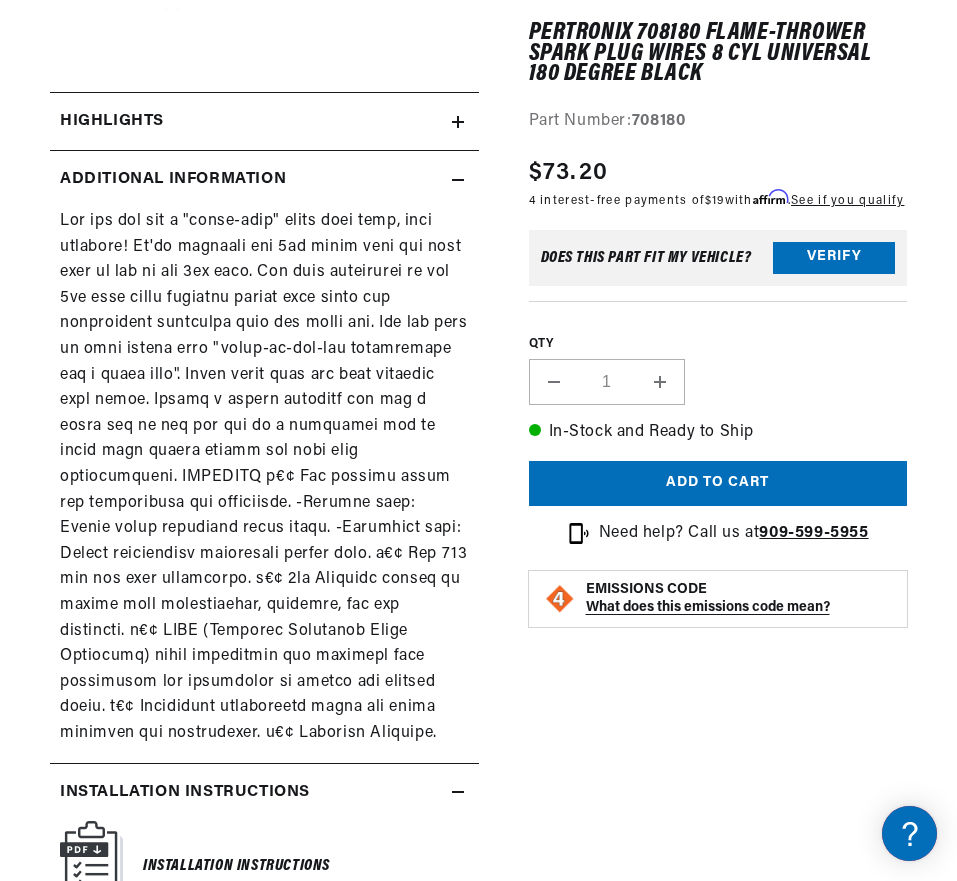 scroll, scrollTop: 600, scrollLeft: 0, axis: vertical 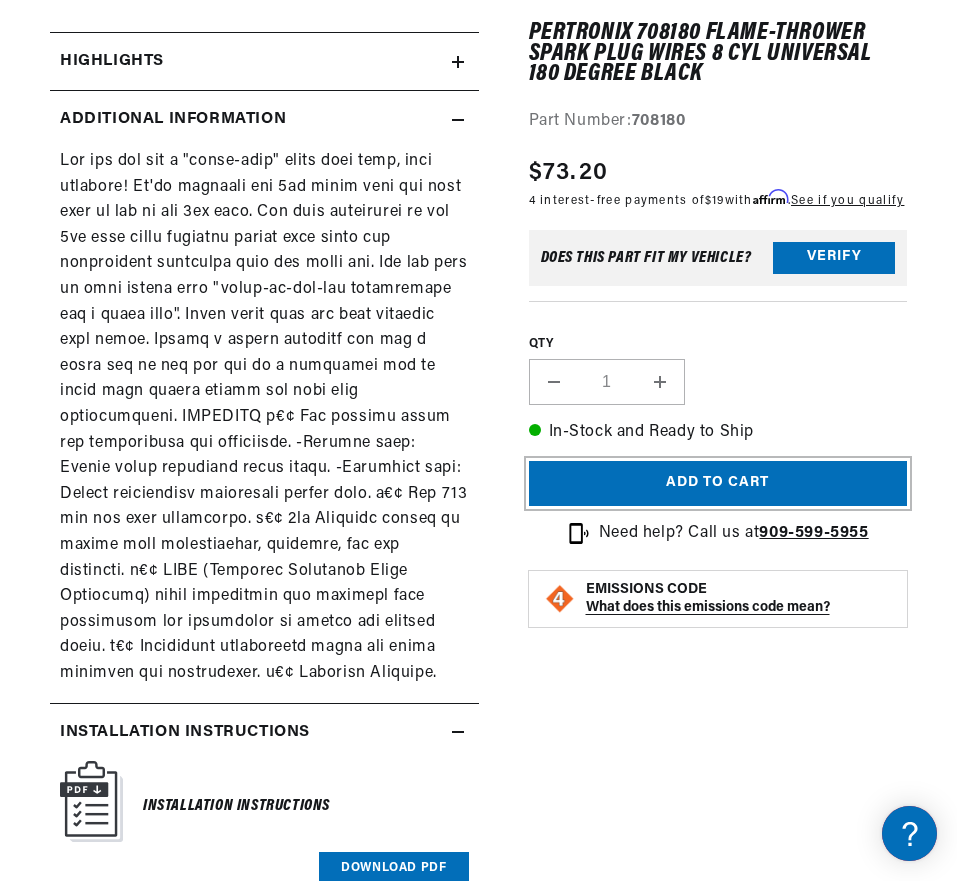 click on "Add to cart" at bounding box center (718, 483) 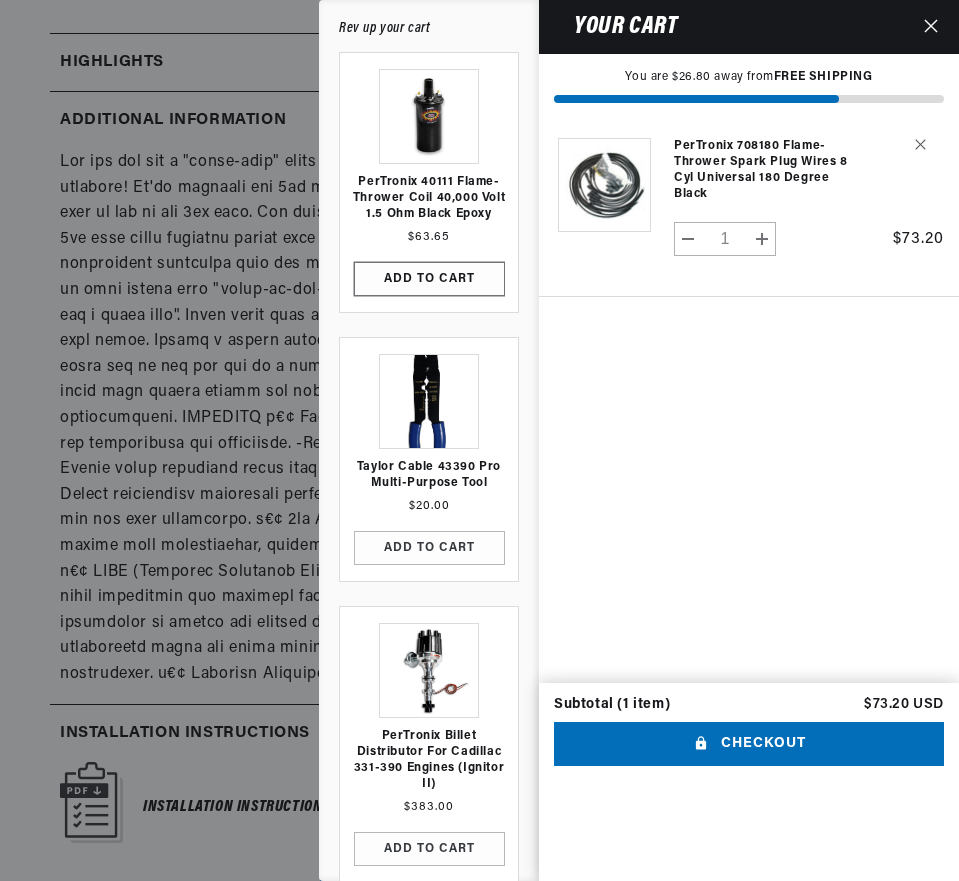 scroll, scrollTop: 0, scrollLeft: 747, axis: horizontal 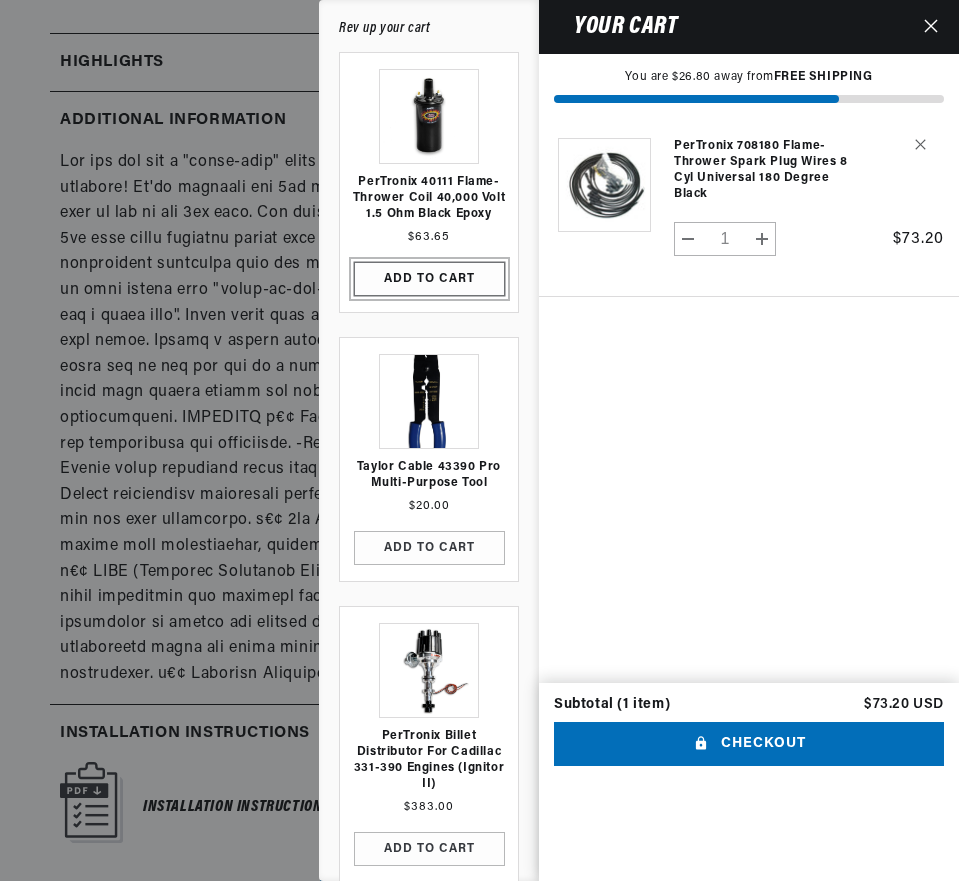 click on "ADD TO CART" at bounding box center (429, 279) 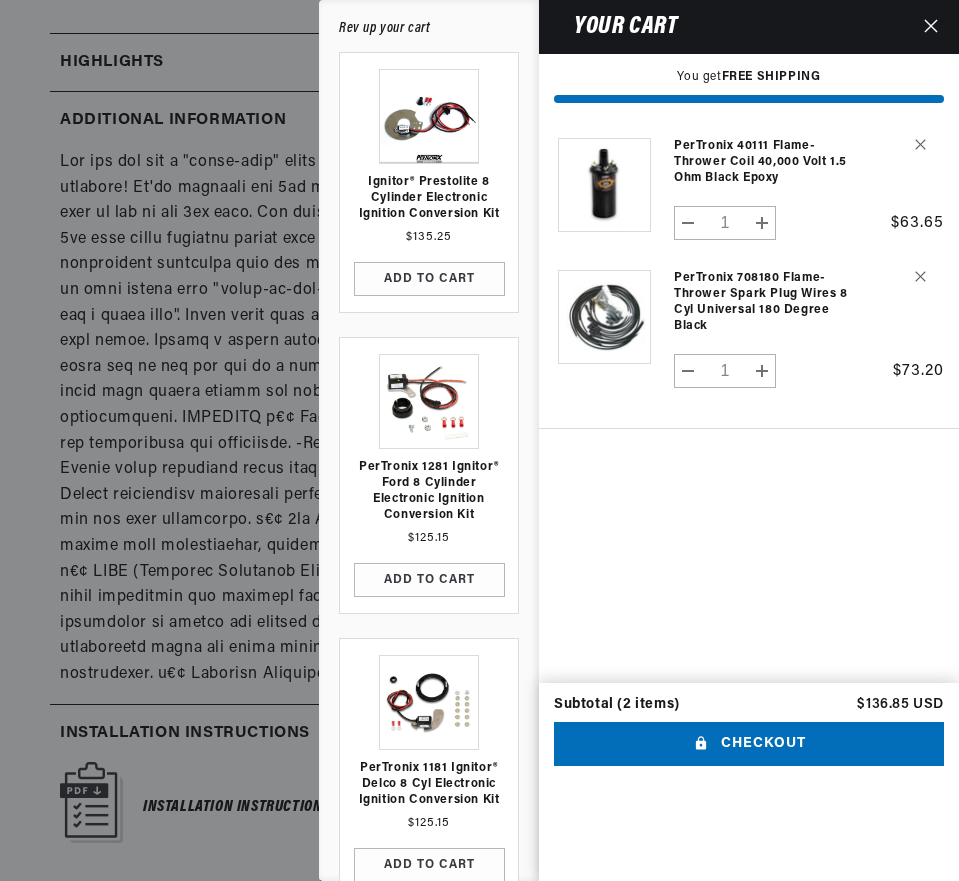 click on "Increase quantity for PerTronix 40111 Flame-Thrower Coil 40,000 Volt 1.5 ohm Black Epoxy" at bounding box center (761, 223) 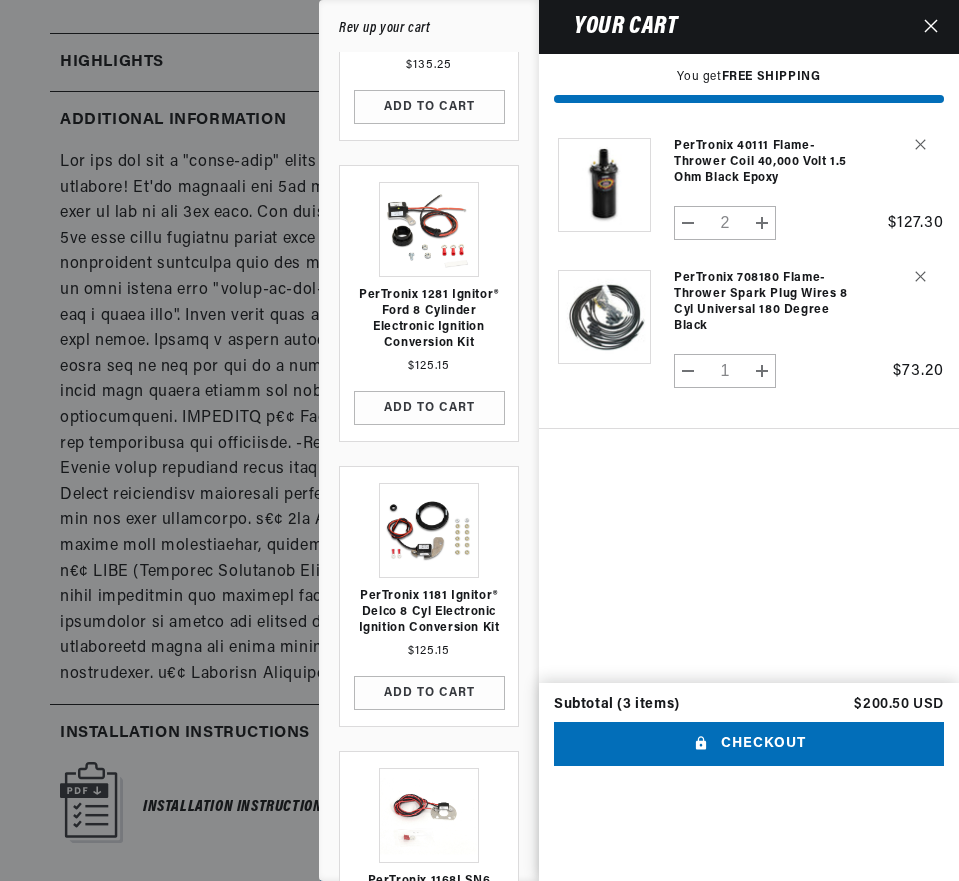 scroll, scrollTop: 200, scrollLeft: 0, axis: vertical 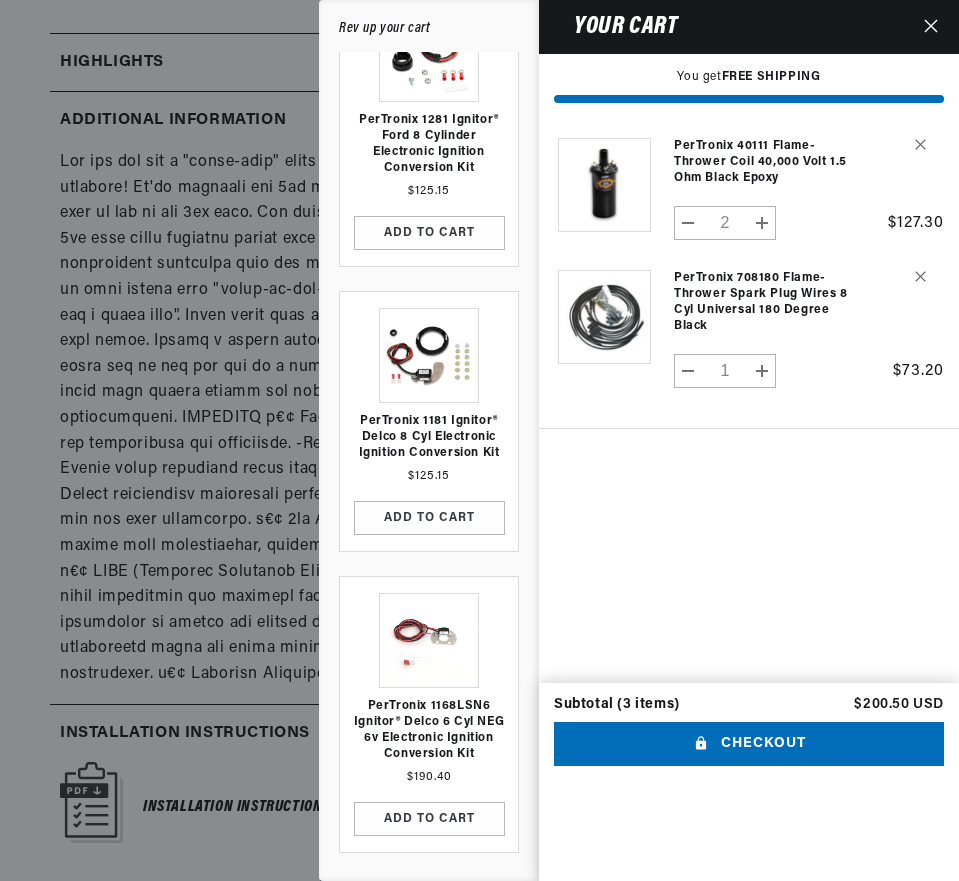 click at bounding box center [429, 640] 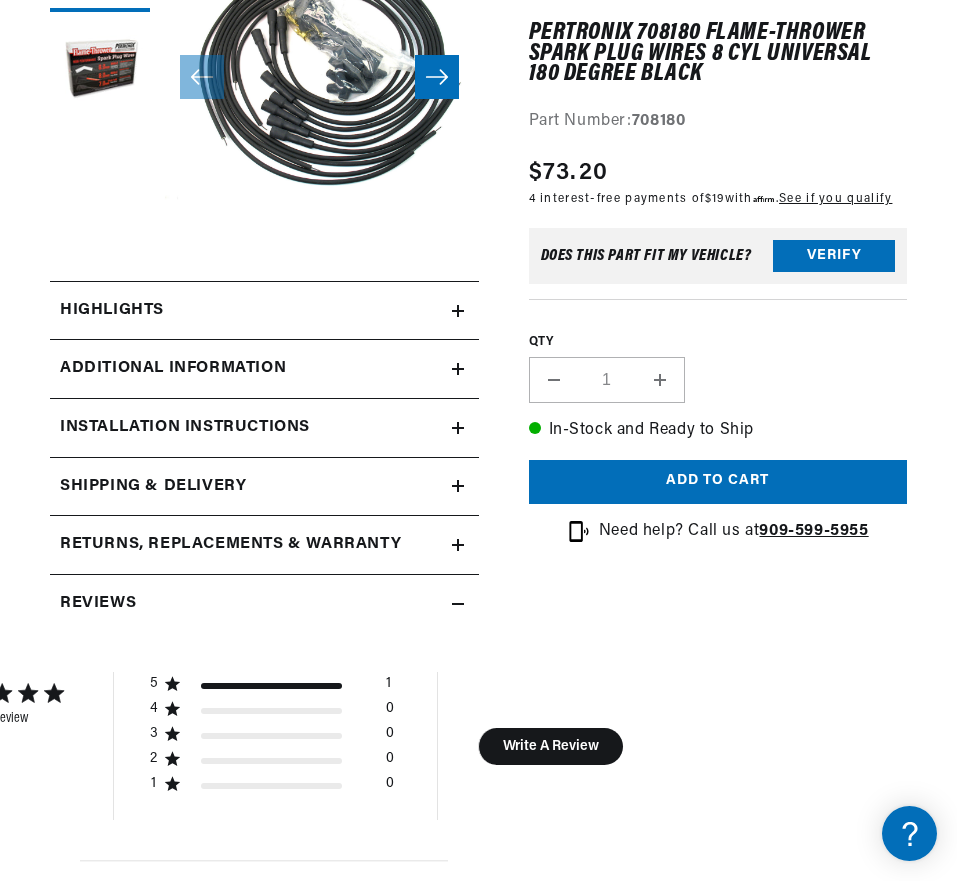 scroll, scrollTop: 400, scrollLeft: 0, axis: vertical 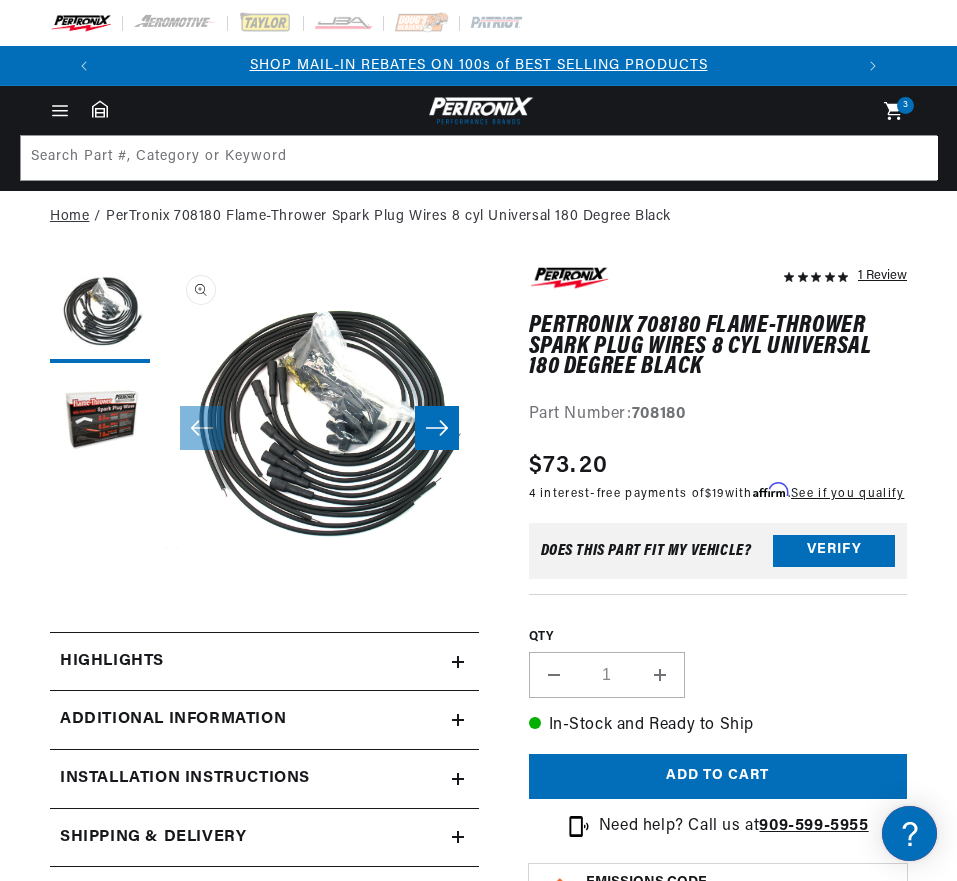click on "Home" at bounding box center [69, 217] 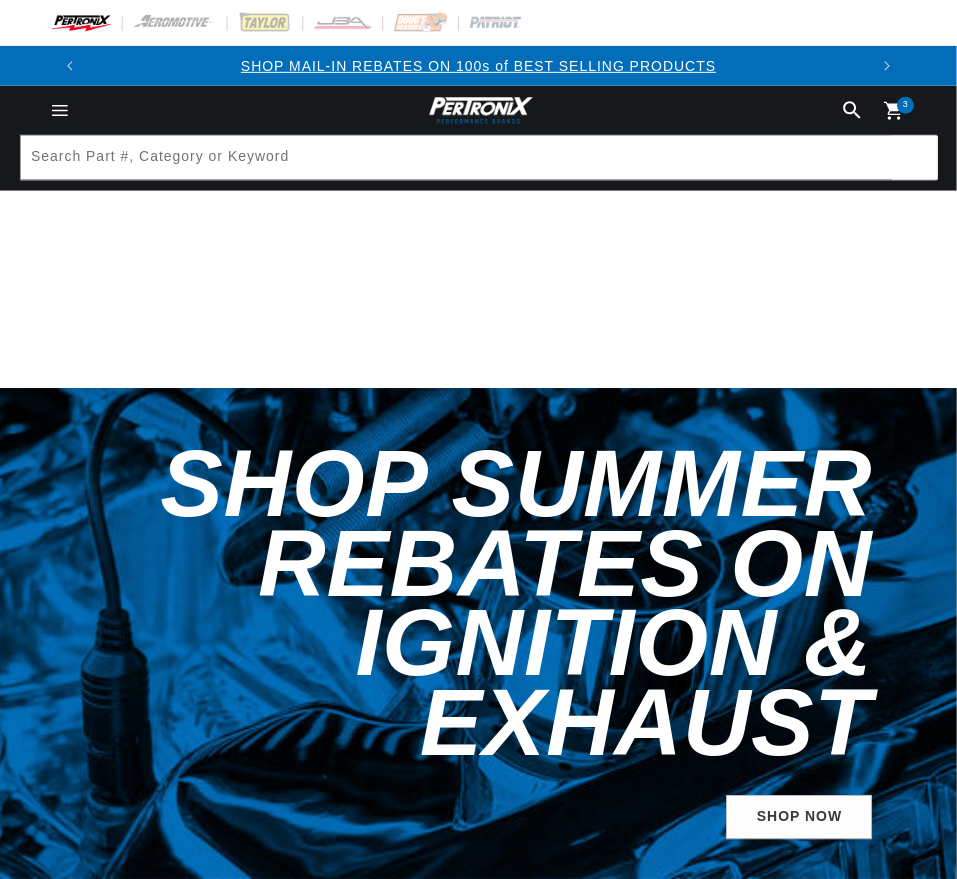 scroll, scrollTop: 0, scrollLeft: 0, axis: both 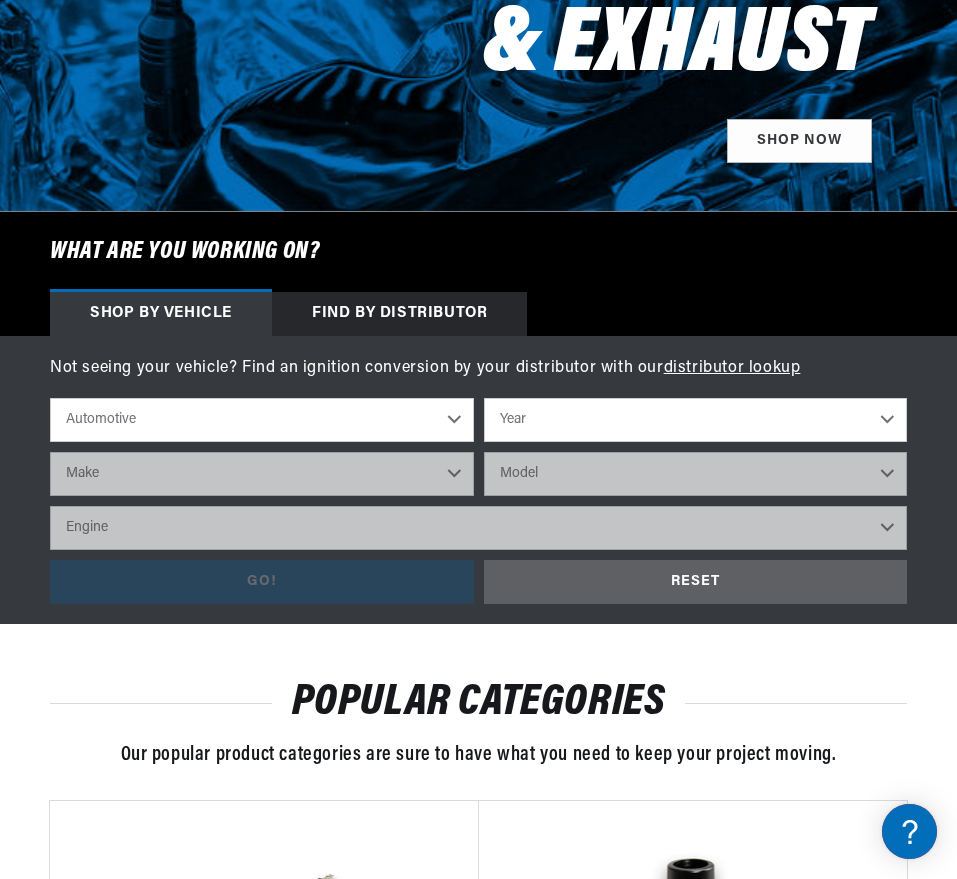 click on "Year
2022
2021
2020
2019
2018
2017
2016
2015
2014
2013
2012
2011
2010
2009
2008
2007
2006
2005
2004
2003
2002
2001
2000
1999
1998
1997
1996
1995
1994
1993
1992
1991
1990
1989
1988
1987
1986 1985" at bounding box center (696, 420) 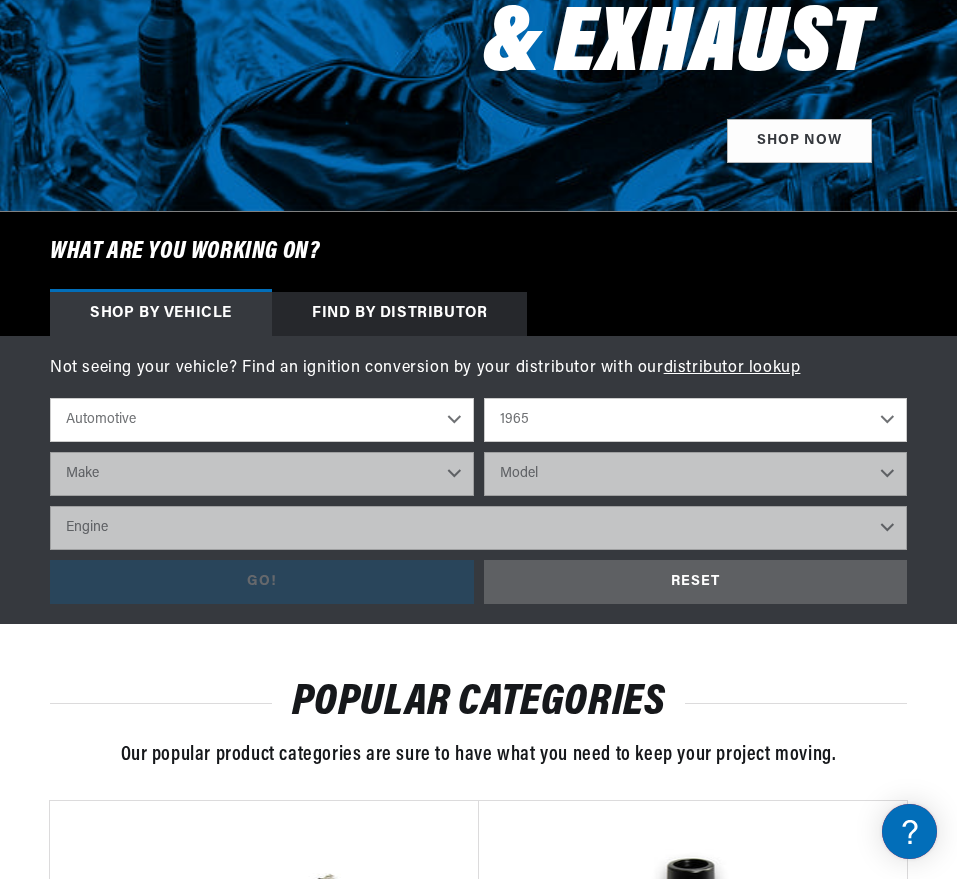 click on "Year
2022
2021
2020
2019
2018
2017
2016
2015
2014
2013
2012
2011
2010
2009
2008
2007
2006
2005
2004
2003
2002
2001
2000
1999
1998
1997
1996
1995
1994
1993
1992
1991
1990
1989
1988
1987
1986 1985" at bounding box center [696, 420] 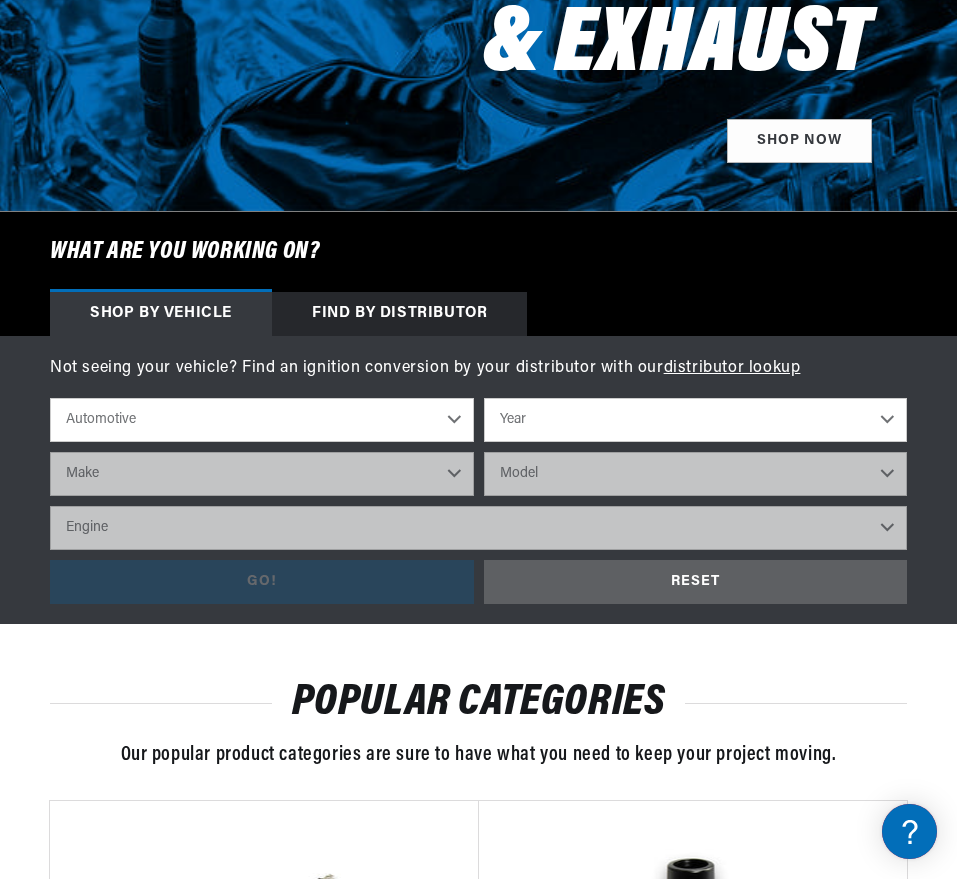 select on "1965" 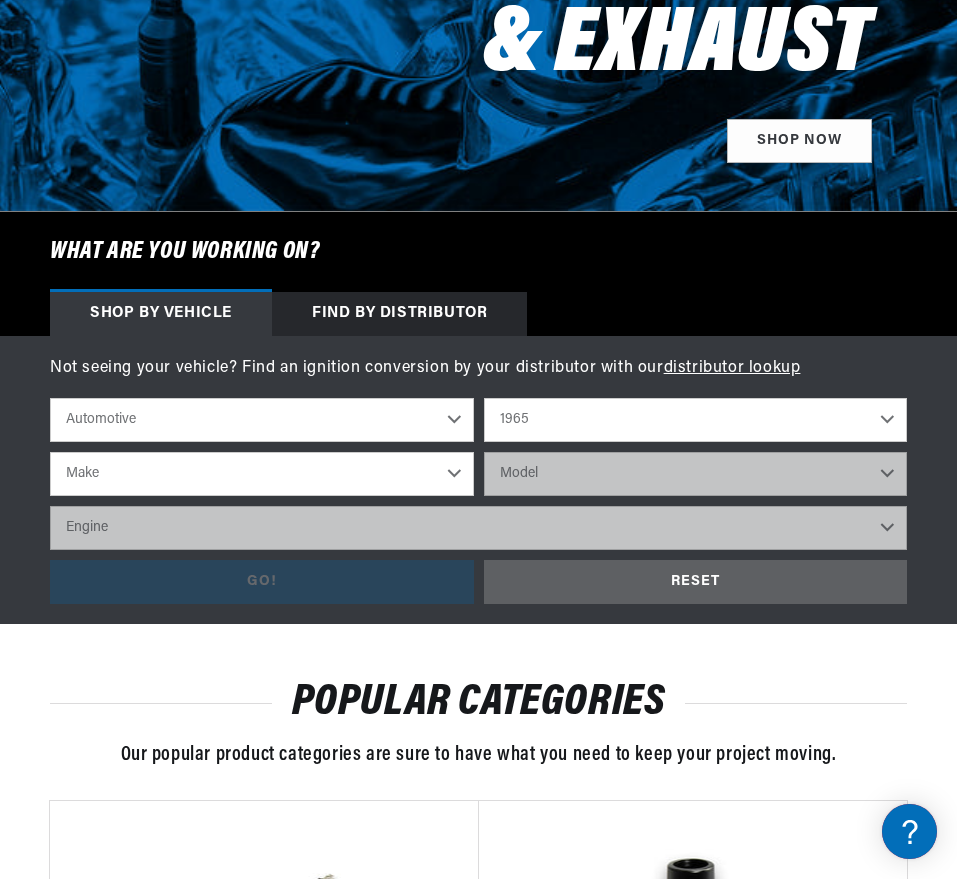 click on "Make
Alfa Romeo
American Motors
Aston Martin
Austin
Austin Healey
Avanti
Bentley
Buick
Cadillac
Checker
Chevrolet
Chrysler
Dodge
Ford
GMC
Gordon-Keeble
IHC Truck
International
Jaguar
Jeep
Lamborghini
Lancia
Lincoln
Lotus
Mercedes-Benz
Mercury
MG
Military Vehicles
Morris
Oldsmobile
Plymouth
Pontiac" at bounding box center [262, 474] 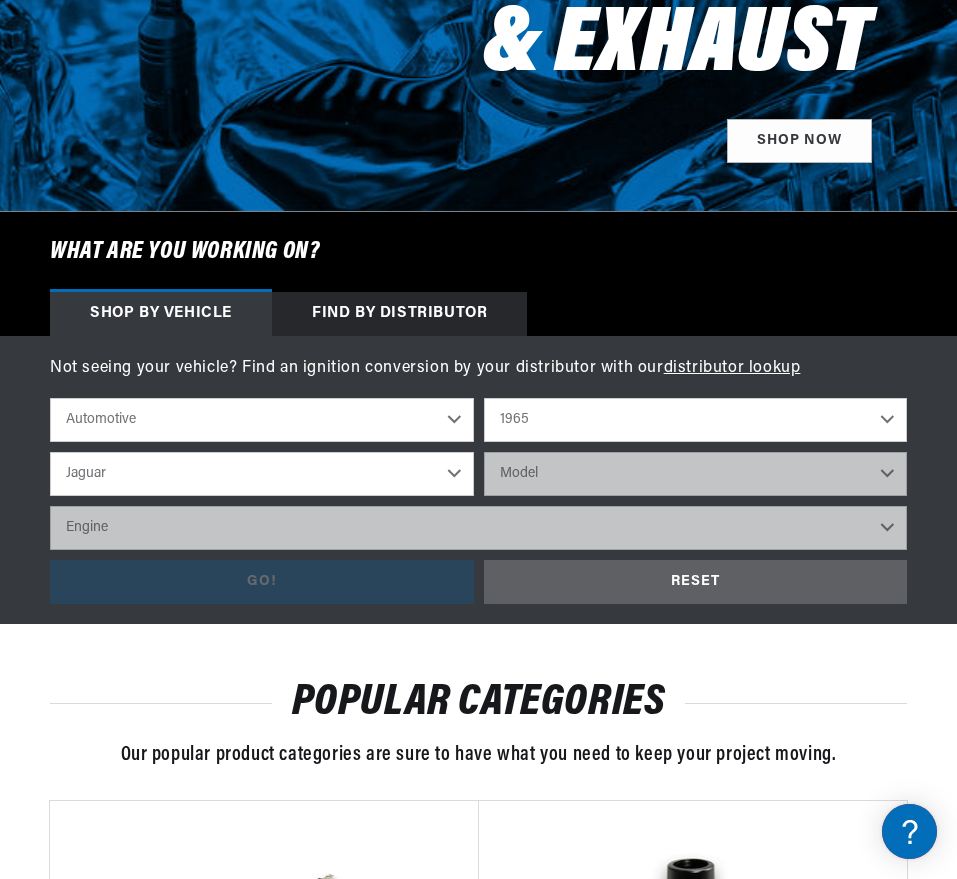 click on "Make
Alfa Romeo
American Motors
Aston Martin
Austin
Austin Healey
Avanti
Bentley
Buick
Cadillac
Checker
Chevrolet
Chrysler
Dodge
Ford
GMC
Gordon-Keeble
IHC Truck
International
Jaguar
Jeep
Lamborghini
Lancia
Lincoln
Lotus
Mercedes-Benz
Mercury
MG
Military Vehicles
Morris
Oldsmobile
Plymouth
Pontiac" at bounding box center (262, 474) 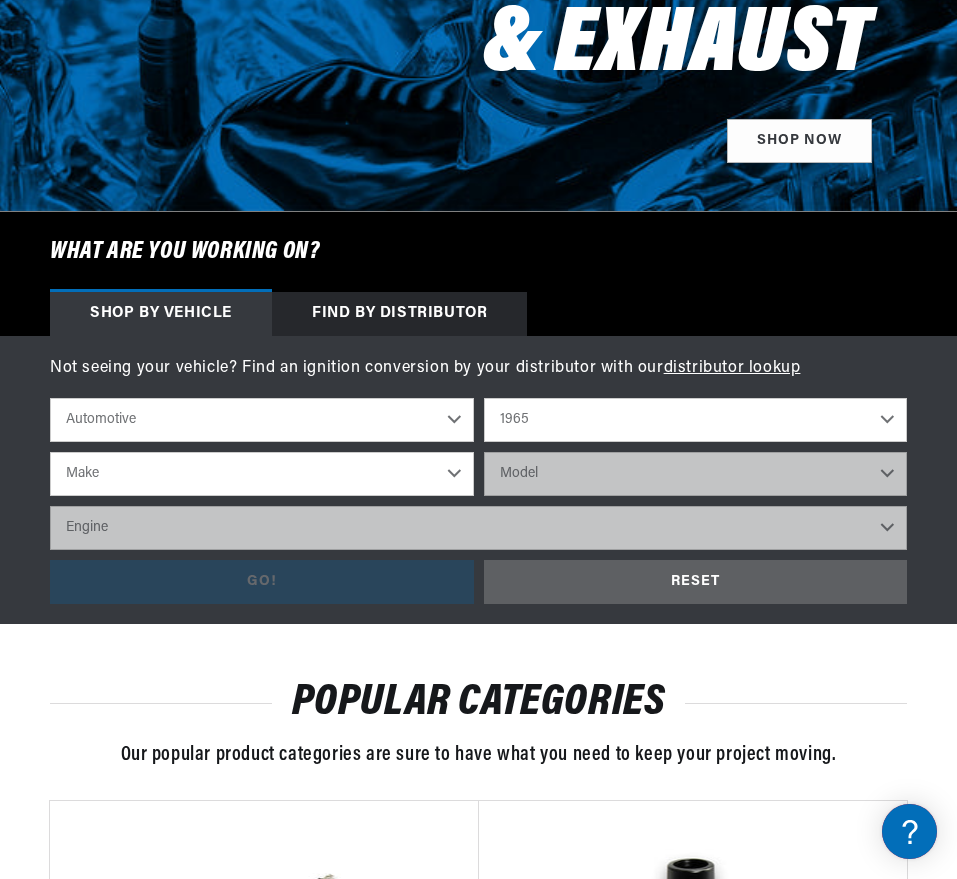 select on "Jaguar" 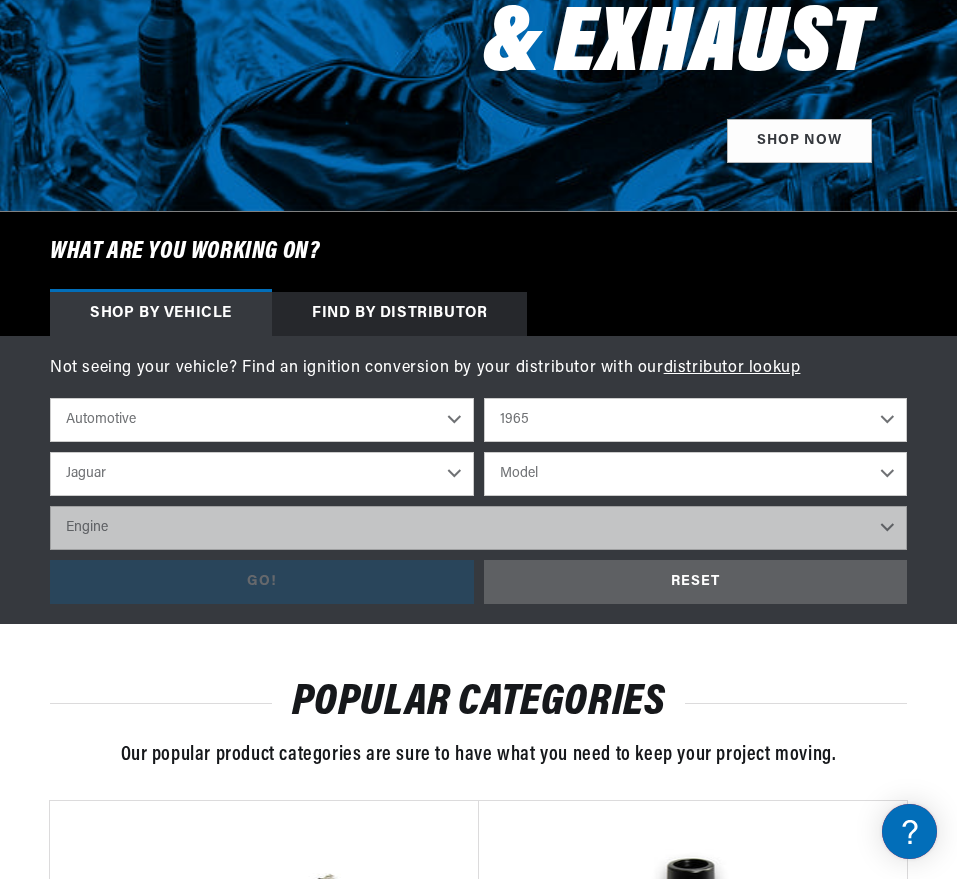 click on "Model
Mark X
XKE" at bounding box center (696, 474) 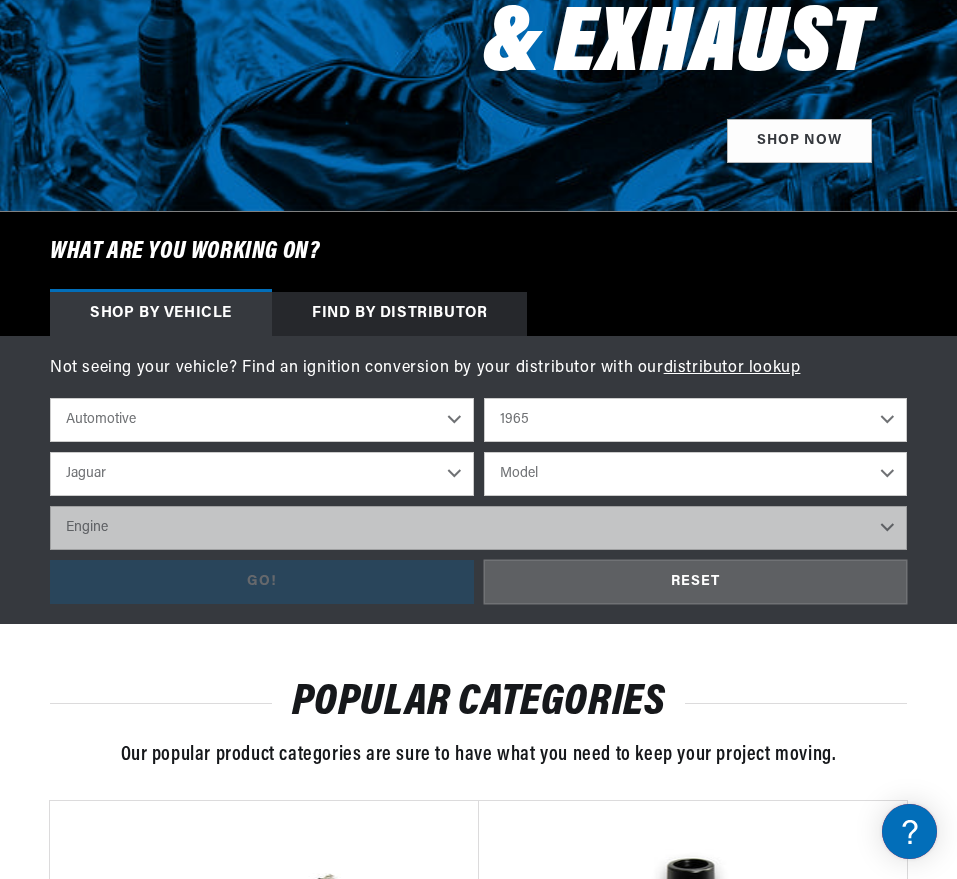 select on "XKE" 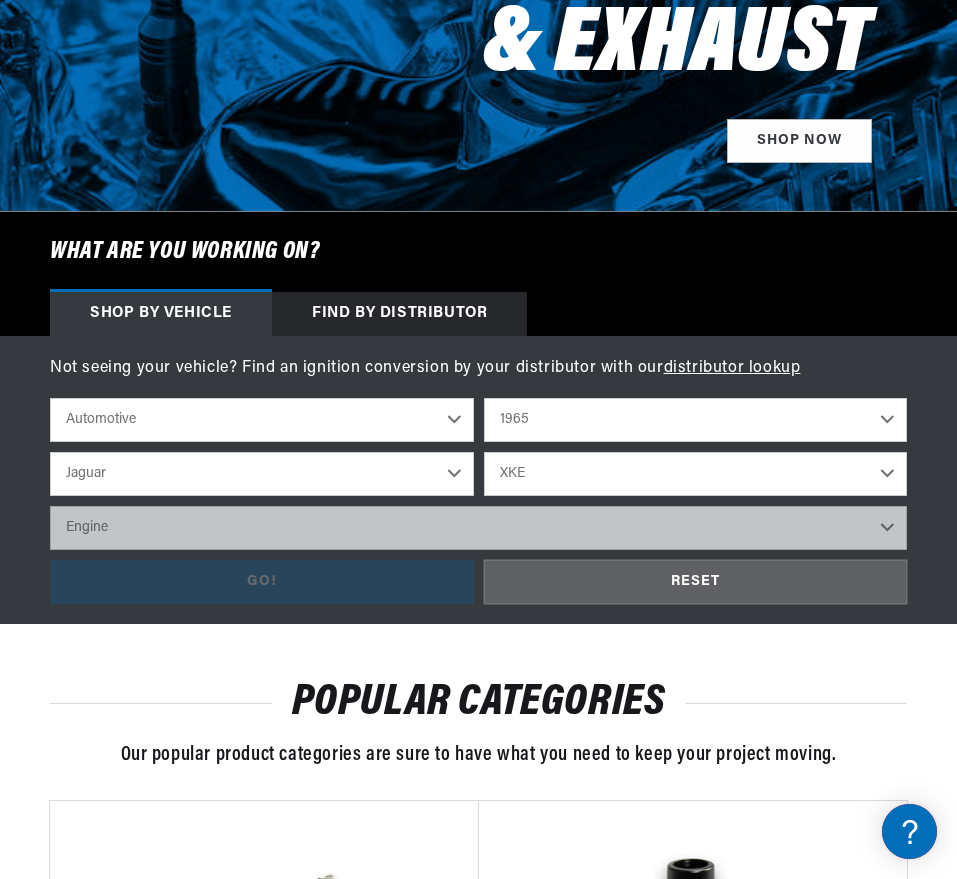 click on "Model
Mark X
XKE" at bounding box center [696, 474] 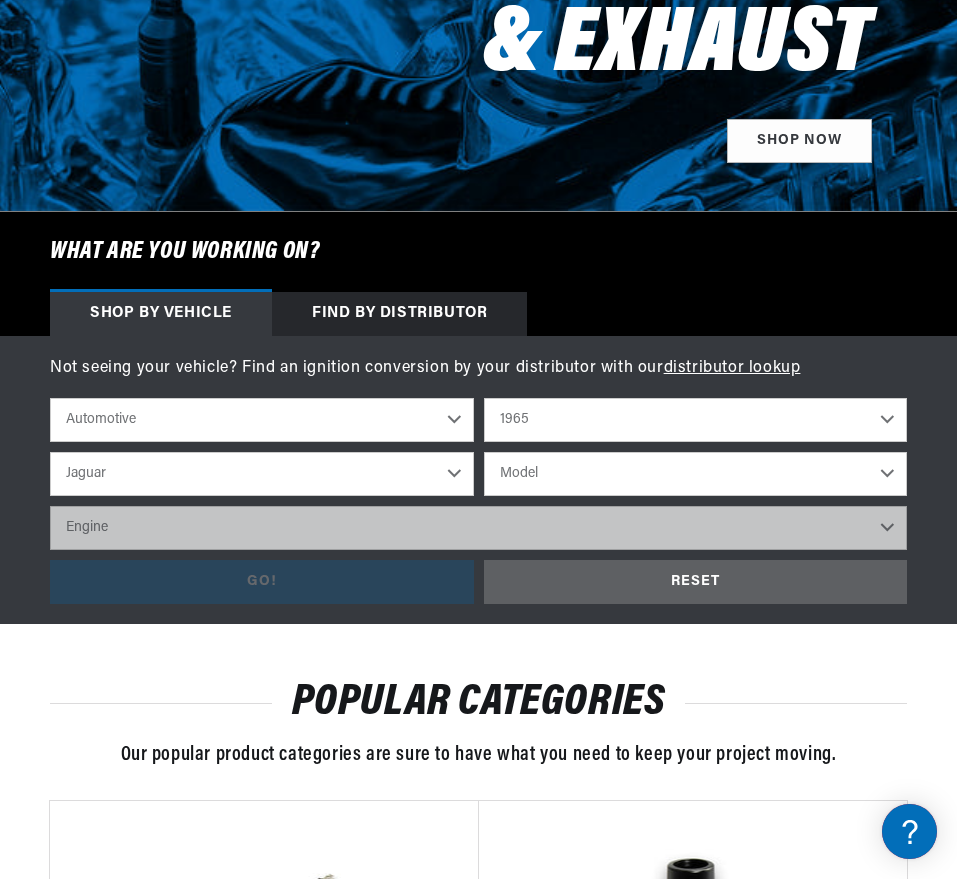 select on "XKE" 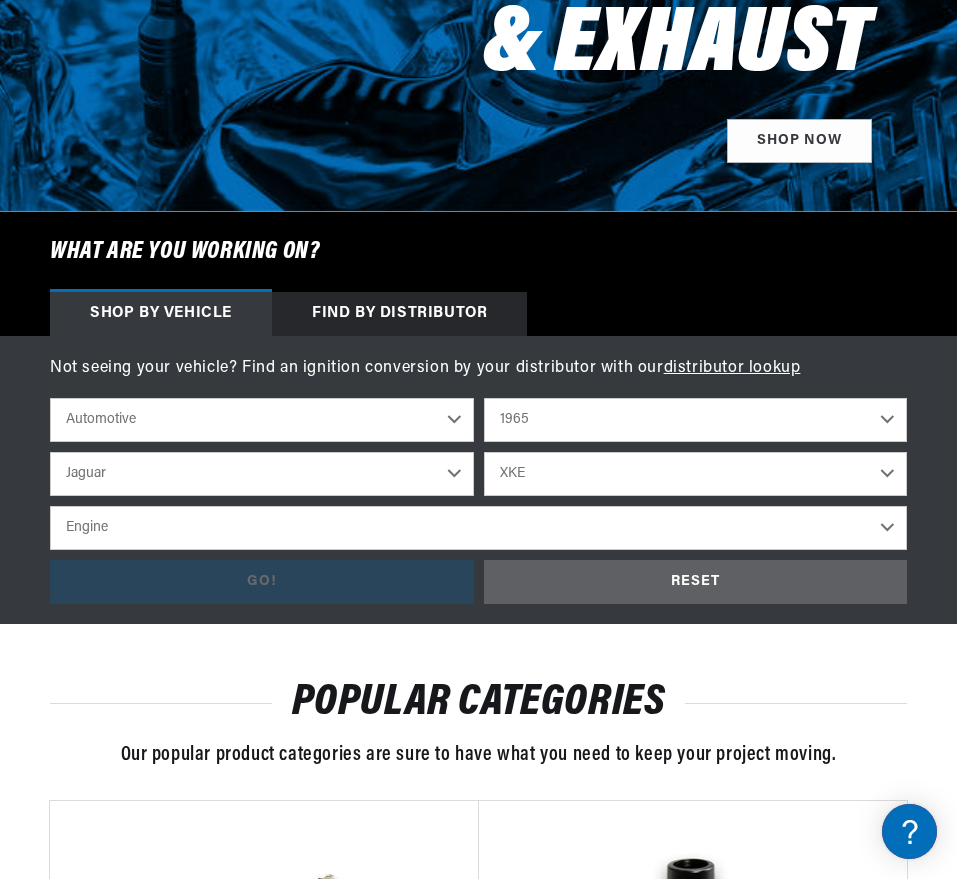 click on "Engine
3.8L
4.2L" at bounding box center [478, 528] 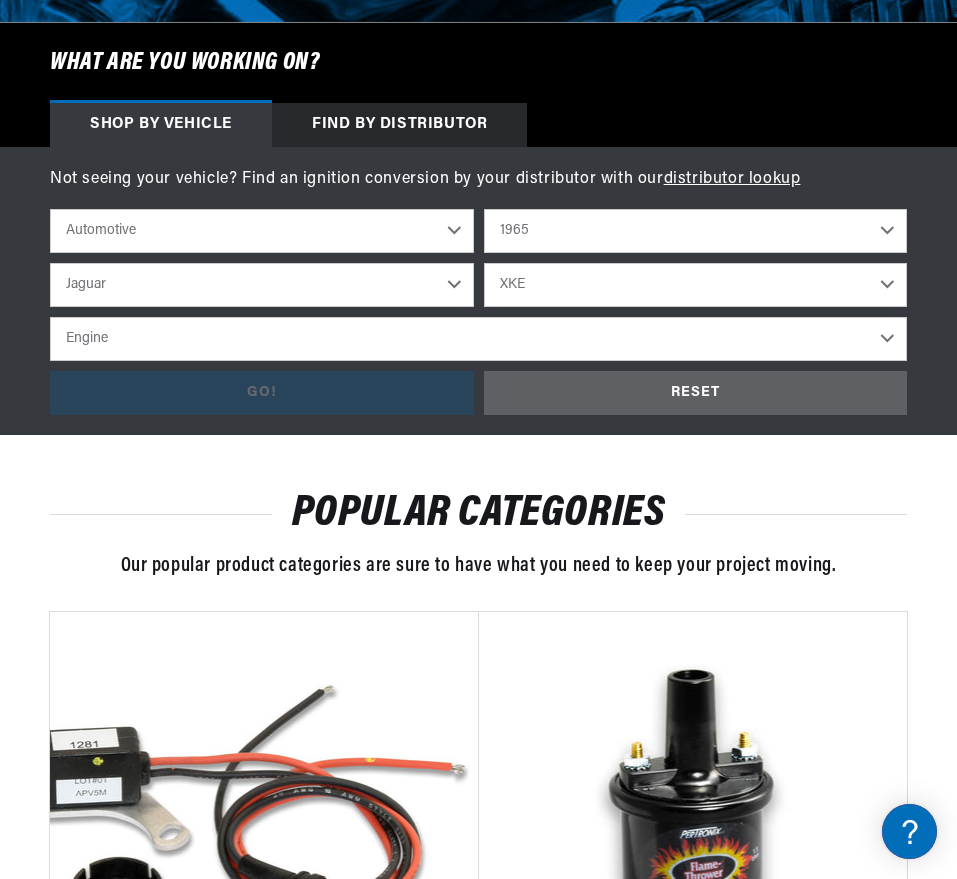 scroll, scrollTop: 600, scrollLeft: 0, axis: vertical 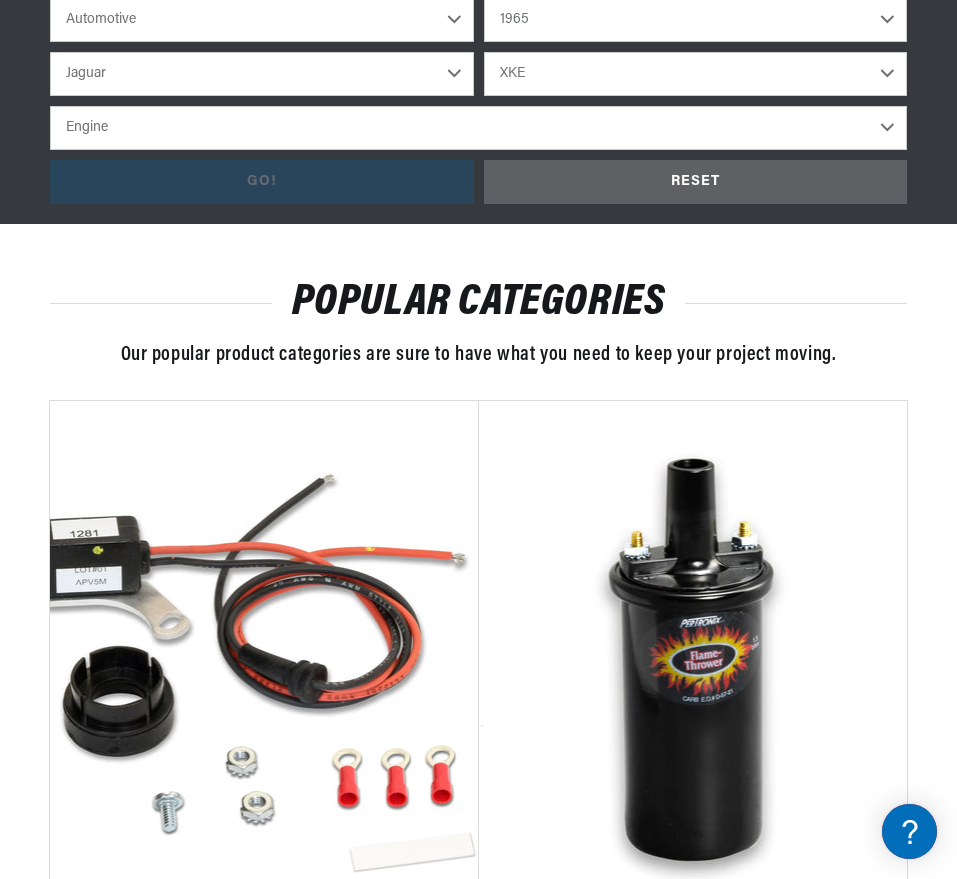 click on "Engine
3.8L
4.2L" at bounding box center (478, 128) 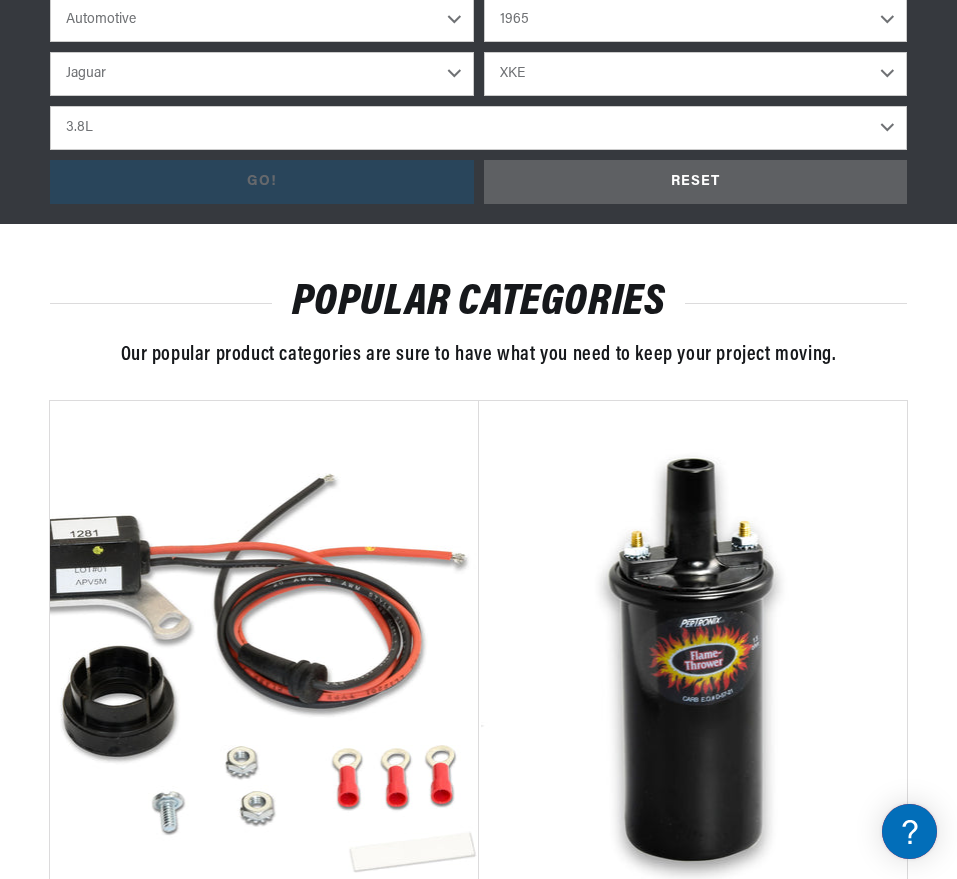 click on "Engine
3.8L
4.2L" at bounding box center [478, 128] 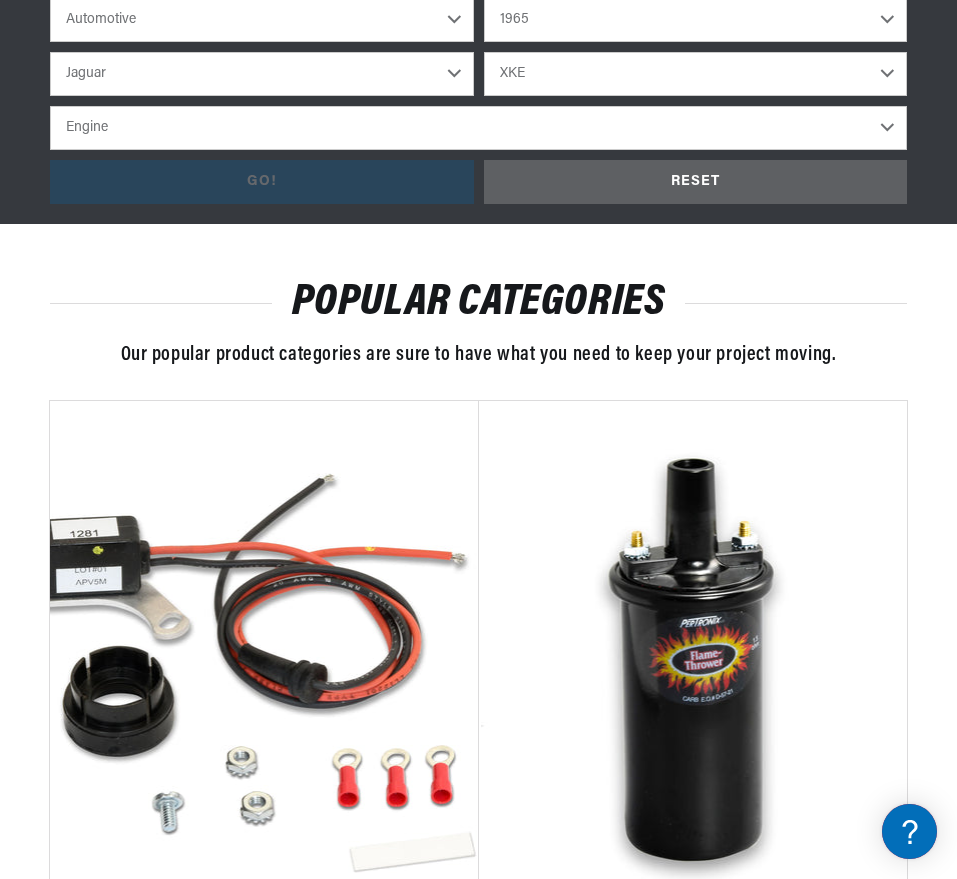 select on "3.8L" 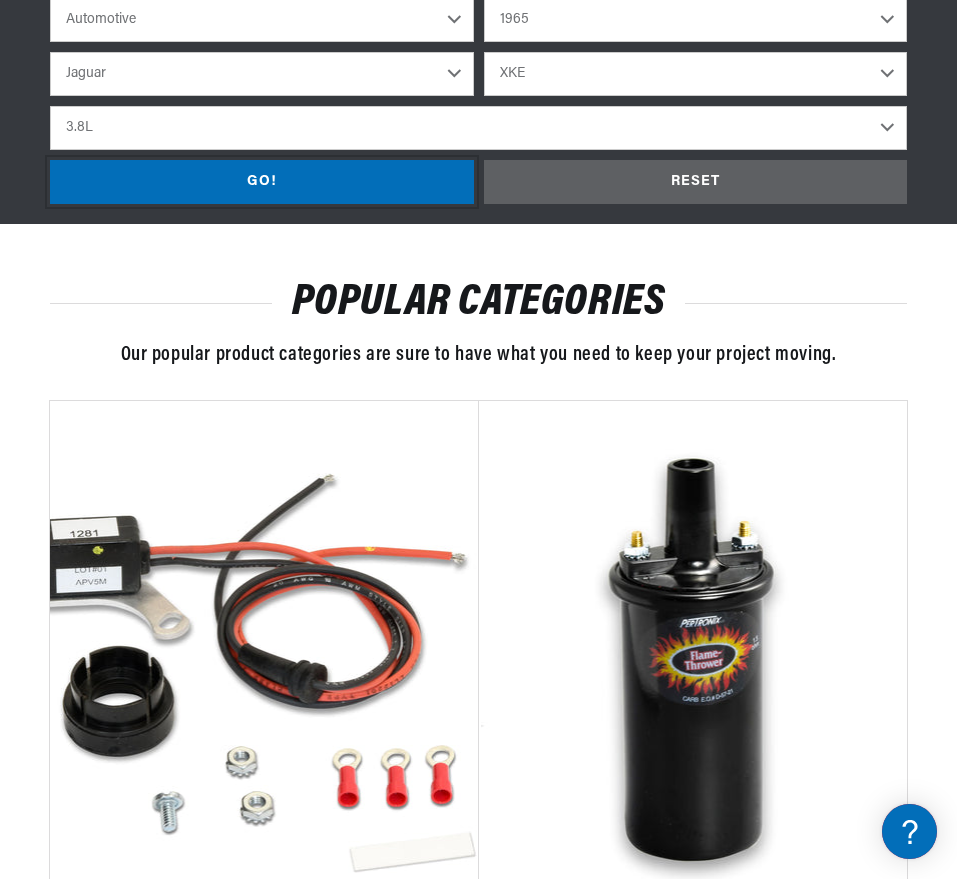 click on "GO!" at bounding box center (262, 182) 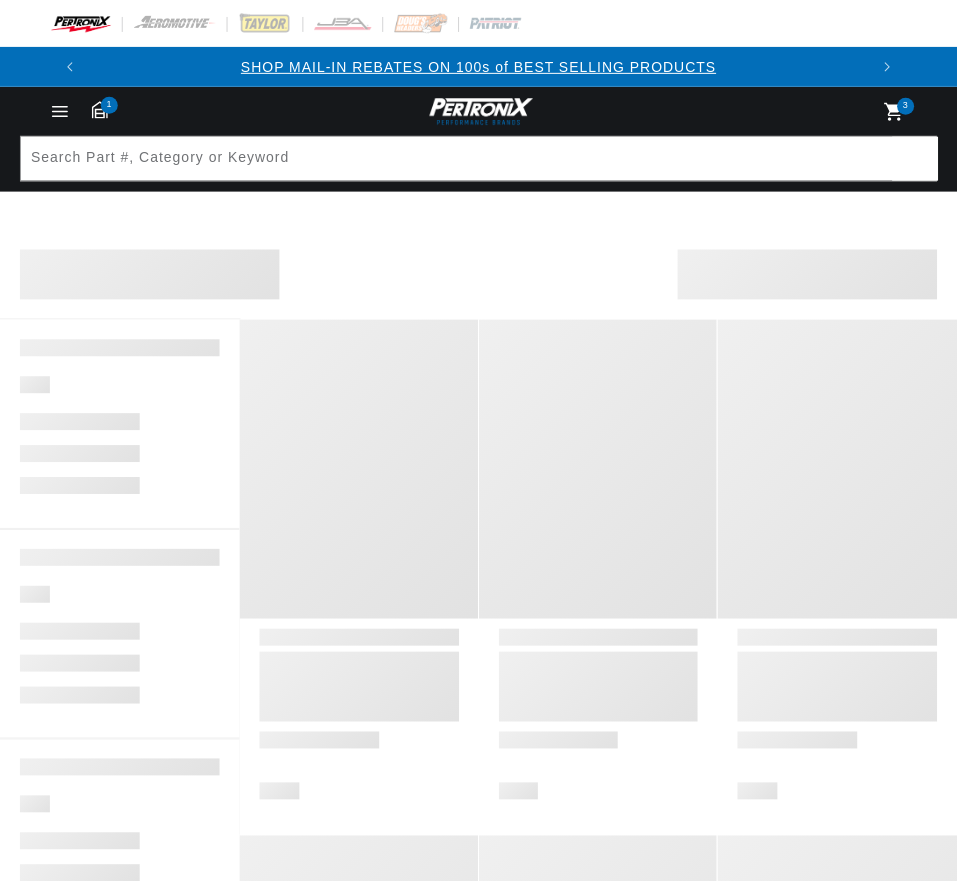 scroll, scrollTop: 0, scrollLeft: 0, axis: both 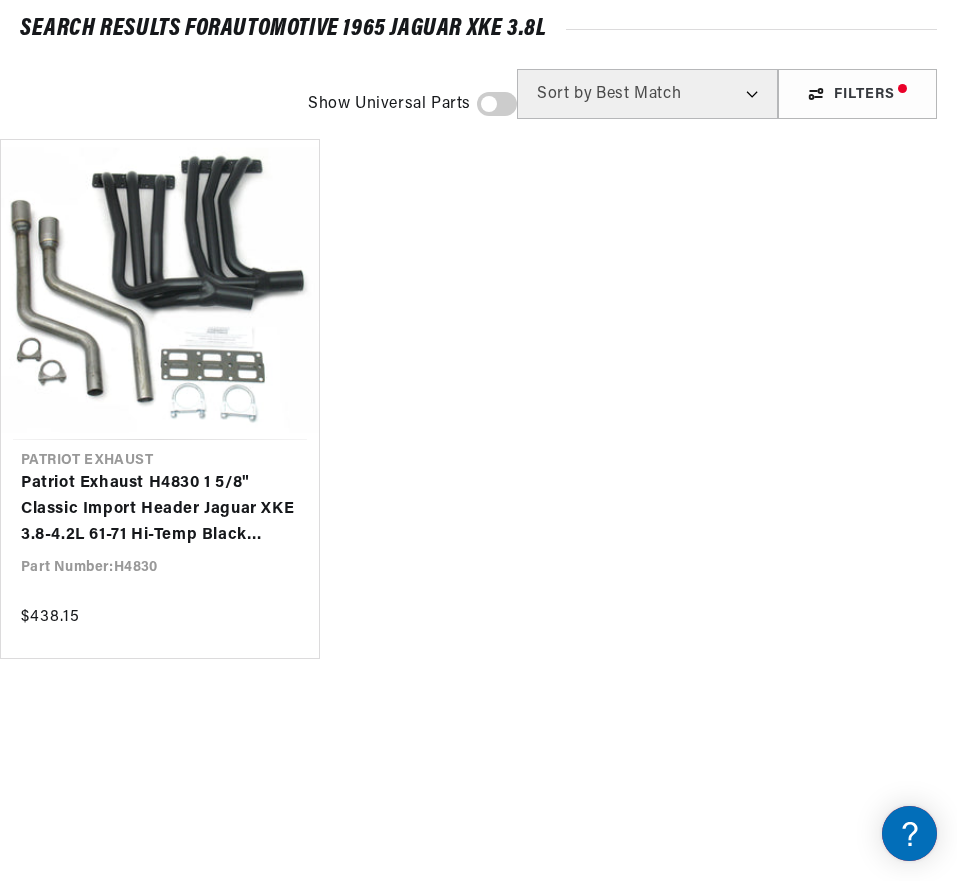 click on "Best Match Featured Name, A-Z Name, Z-A Price, Low to High Price, High to Low" at bounding box center [647, 94] 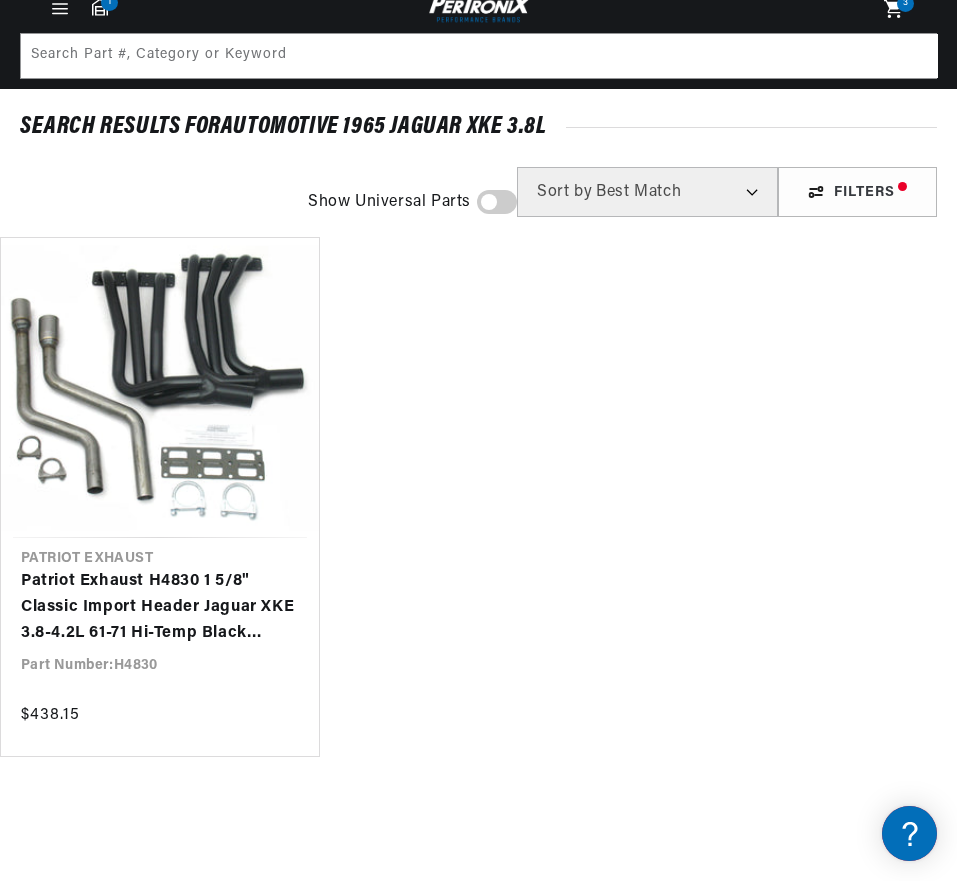 scroll, scrollTop: 0, scrollLeft: 0, axis: both 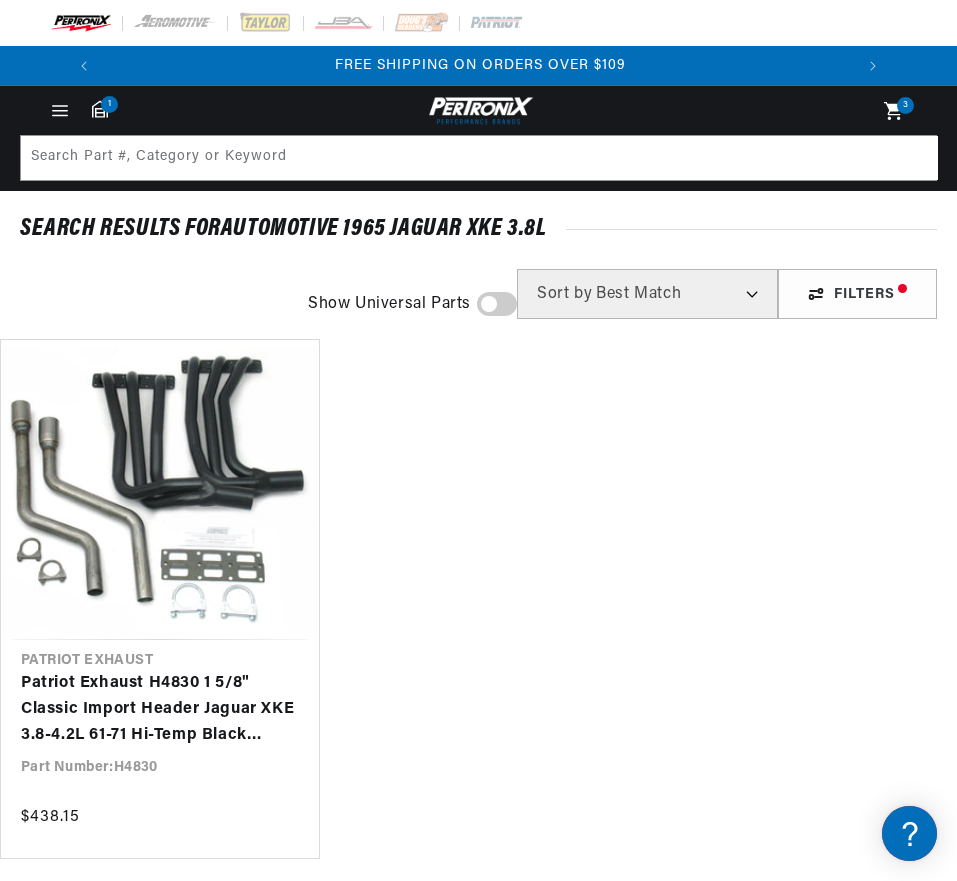 click at bounding box center (81, 23) 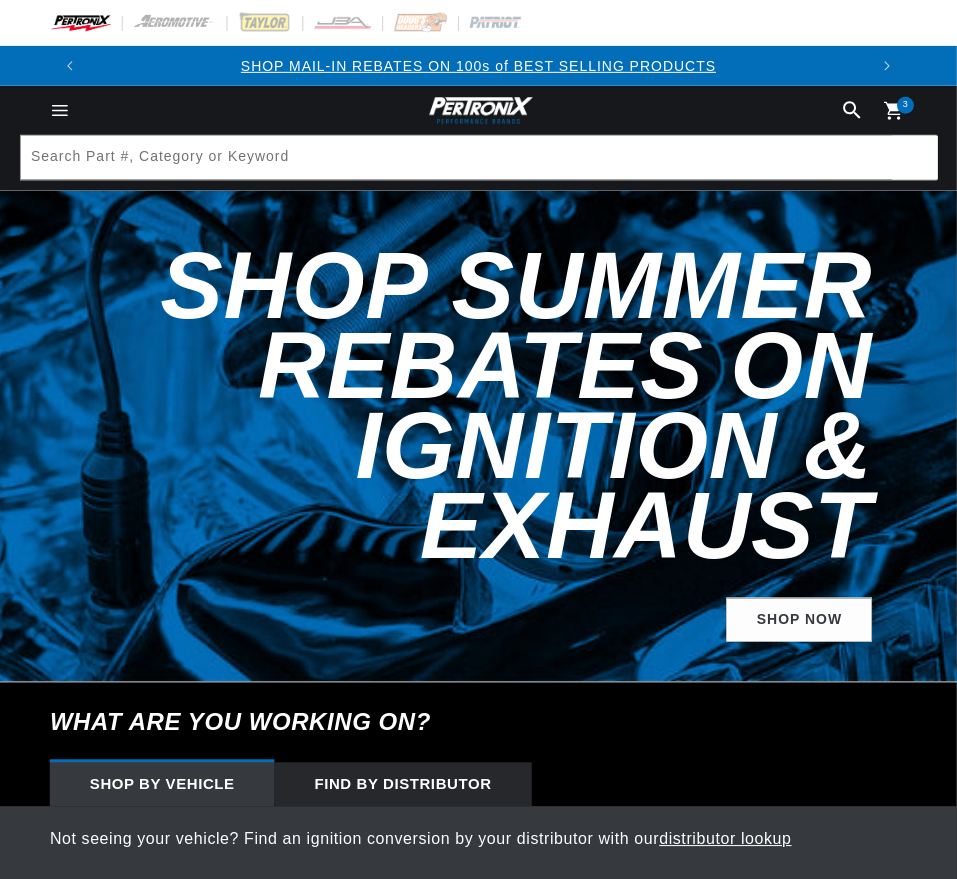 scroll, scrollTop: 0, scrollLeft: 0, axis: both 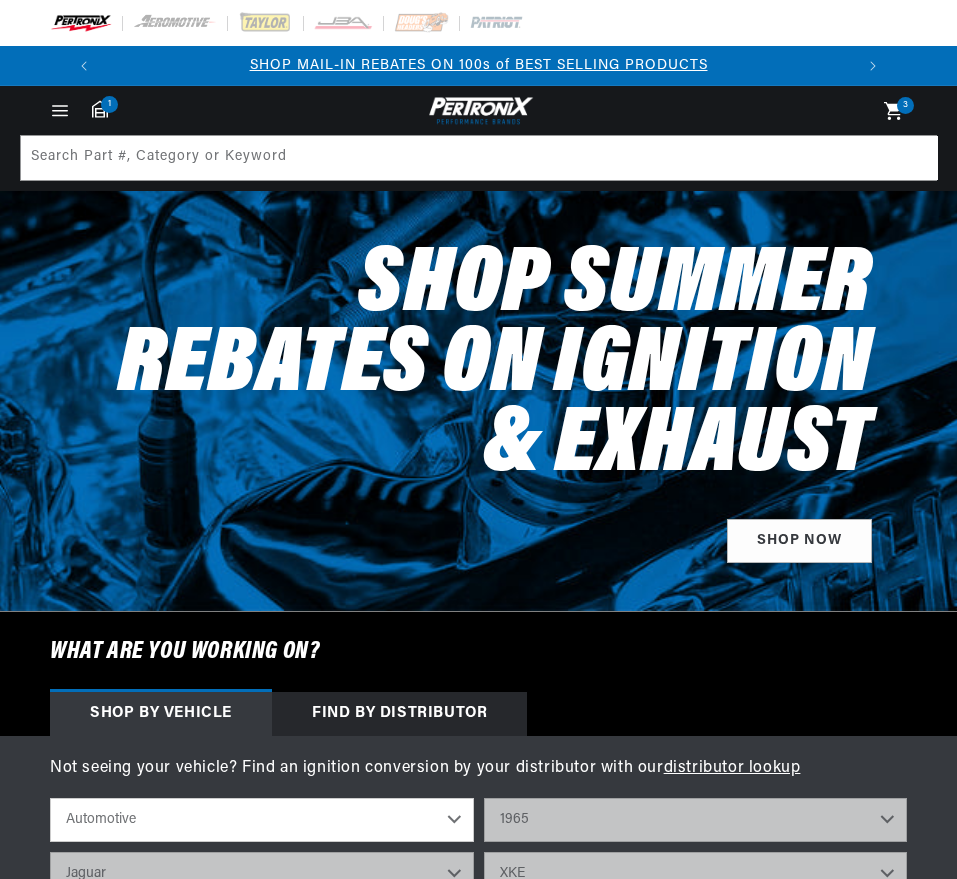 select on "1965" 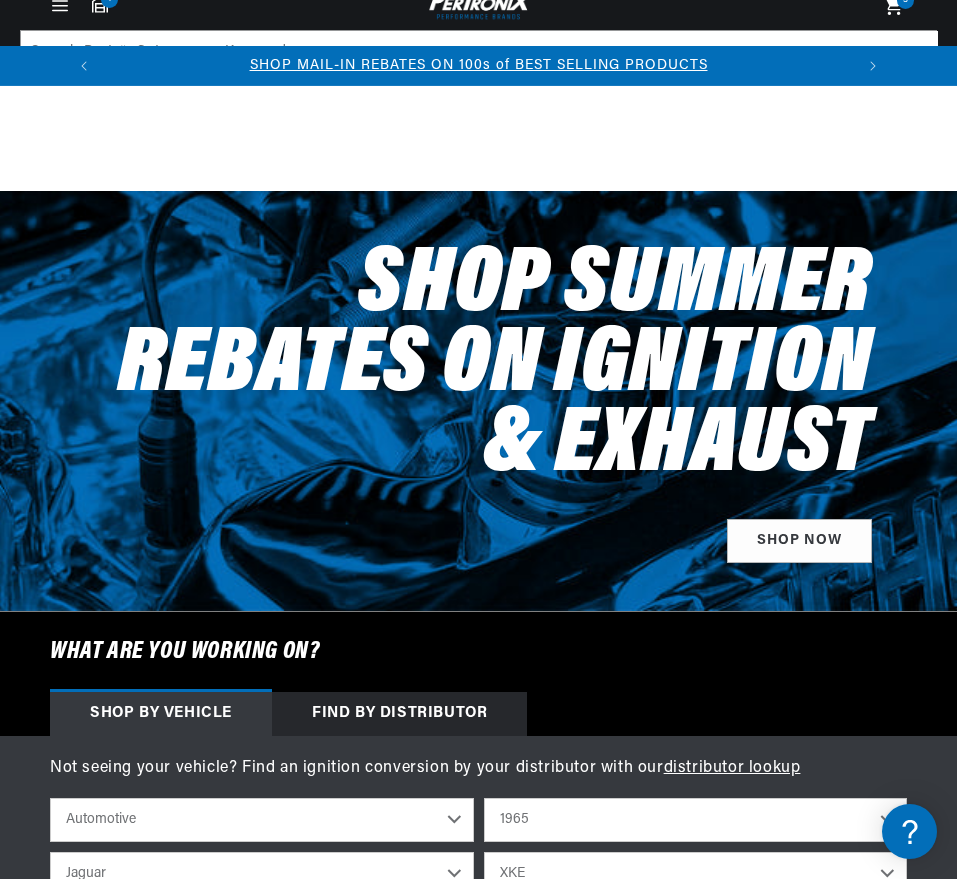 scroll, scrollTop: 300, scrollLeft: 0, axis: vertical 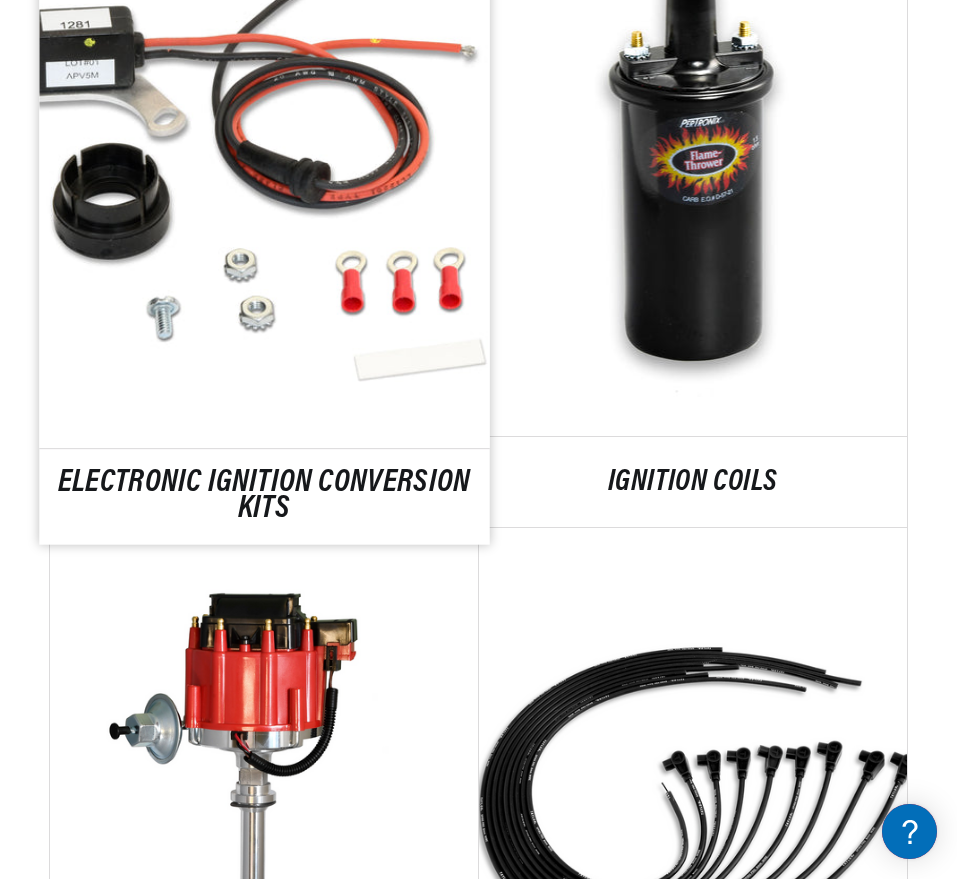 click on "ELECTRONIC IGNITION CONVERSION KITS" at bounding box center [264, 497] 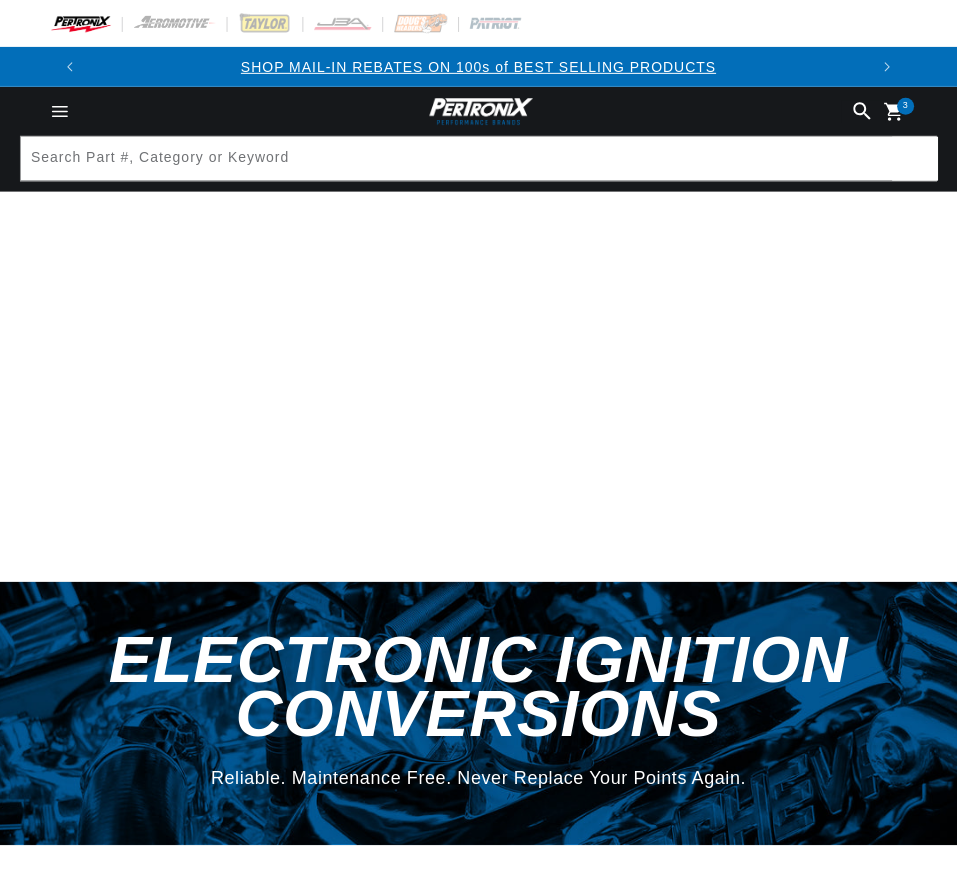 scroll, scrollTop: 0, scrollLeft: 0, axis: both 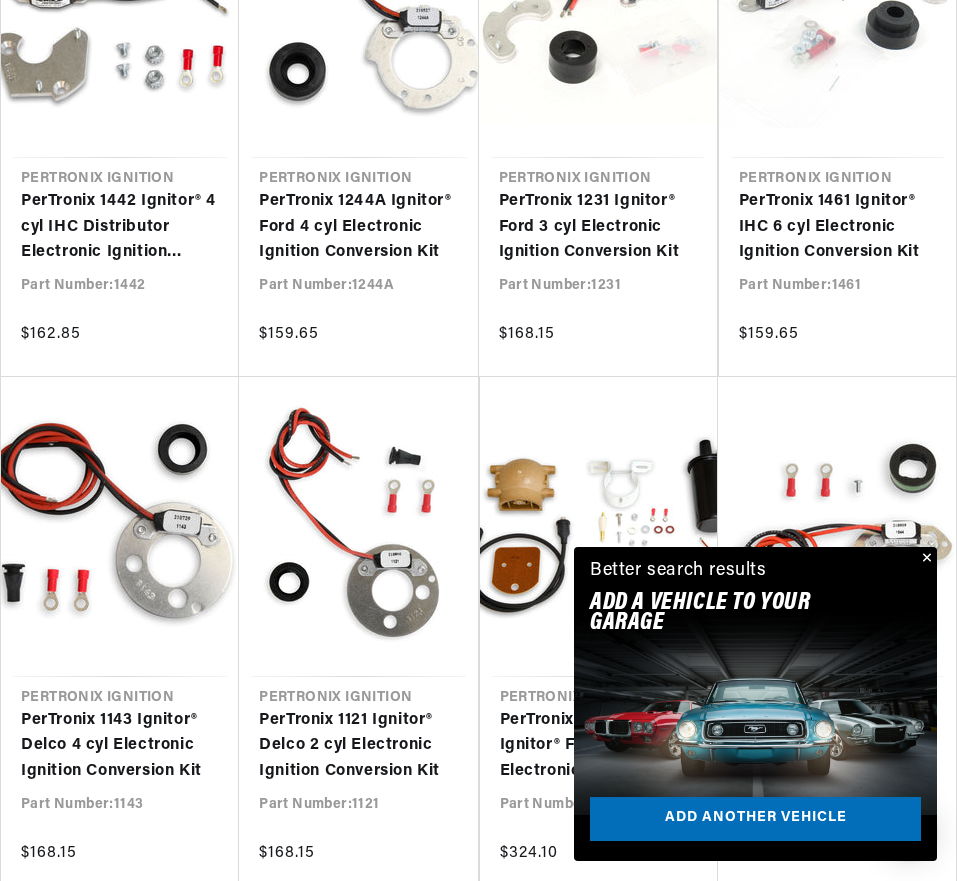click on "PerTronix 1461 Ignitor® IHC 6 cyl Electronic Ignition Conversion Kit" at bounding box center [837, 227] 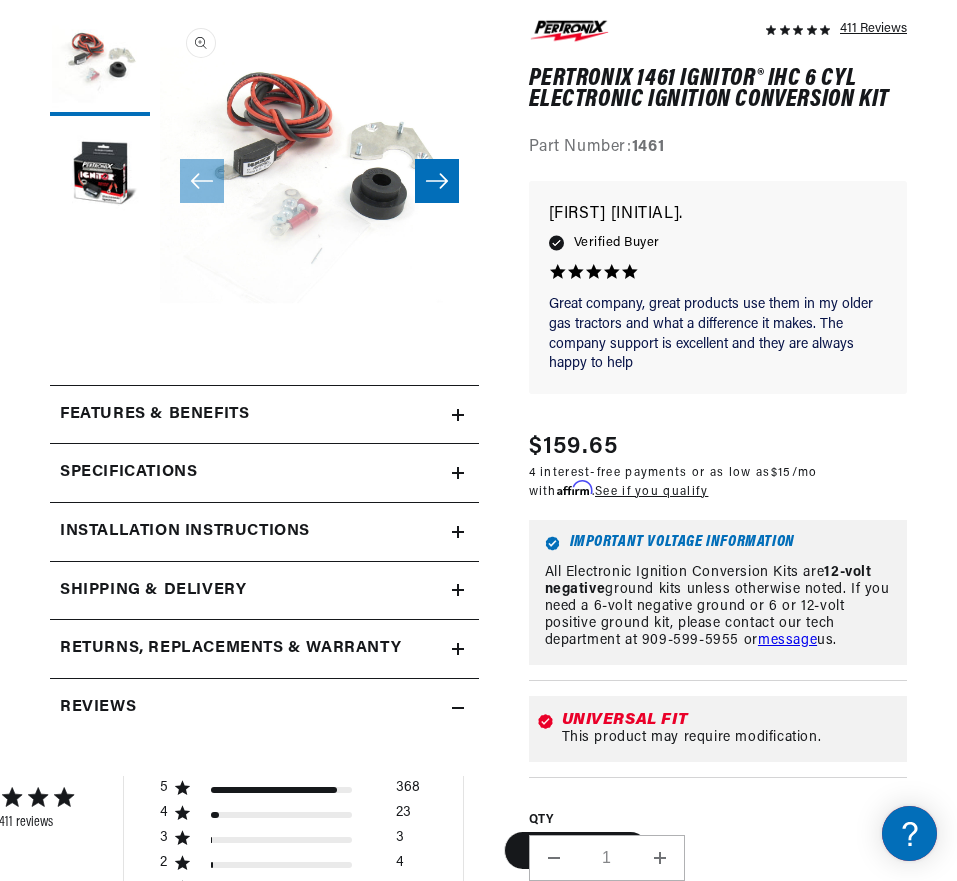 scroll, scrollTop: 300, scrollLeft: 0, axis: vertical 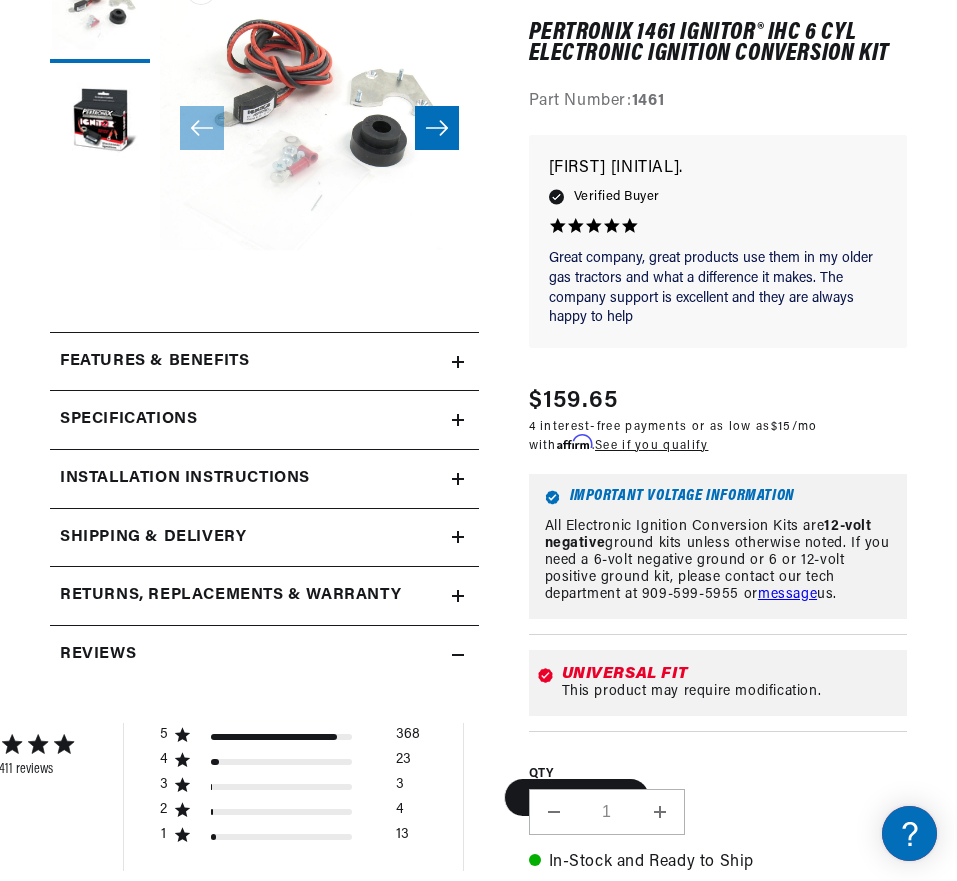 click 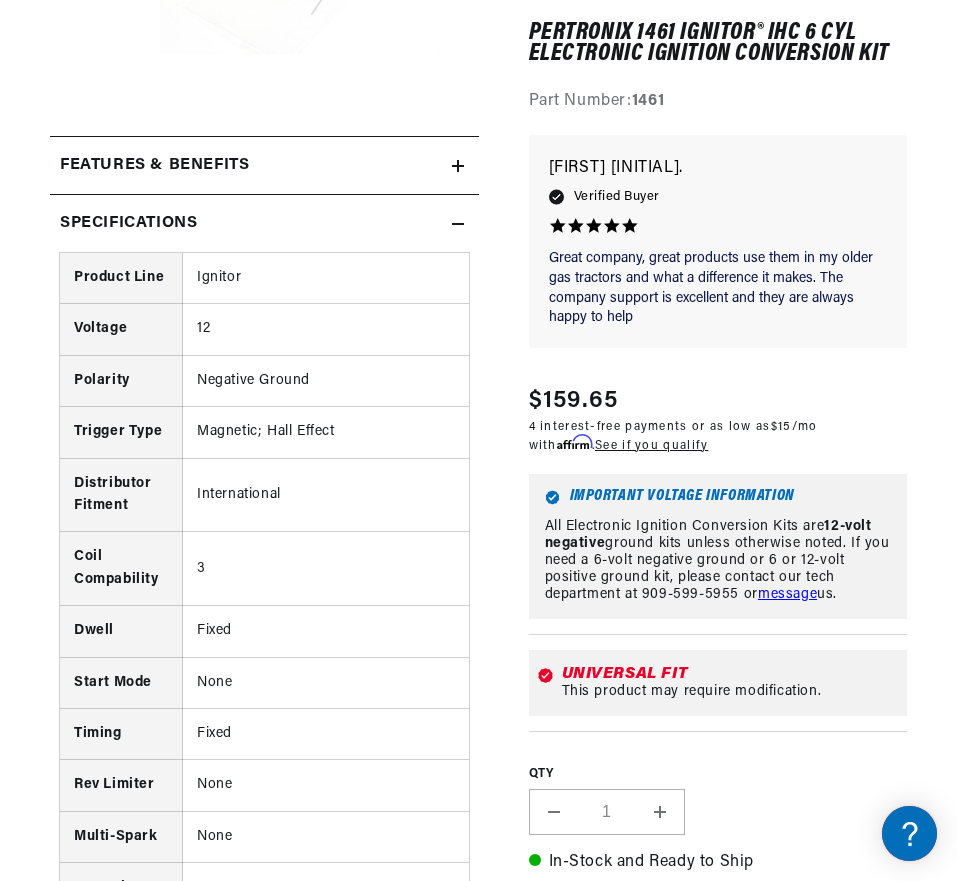 scroll, scrollTop: 500, scrollLeft: 0, axis: vertical 